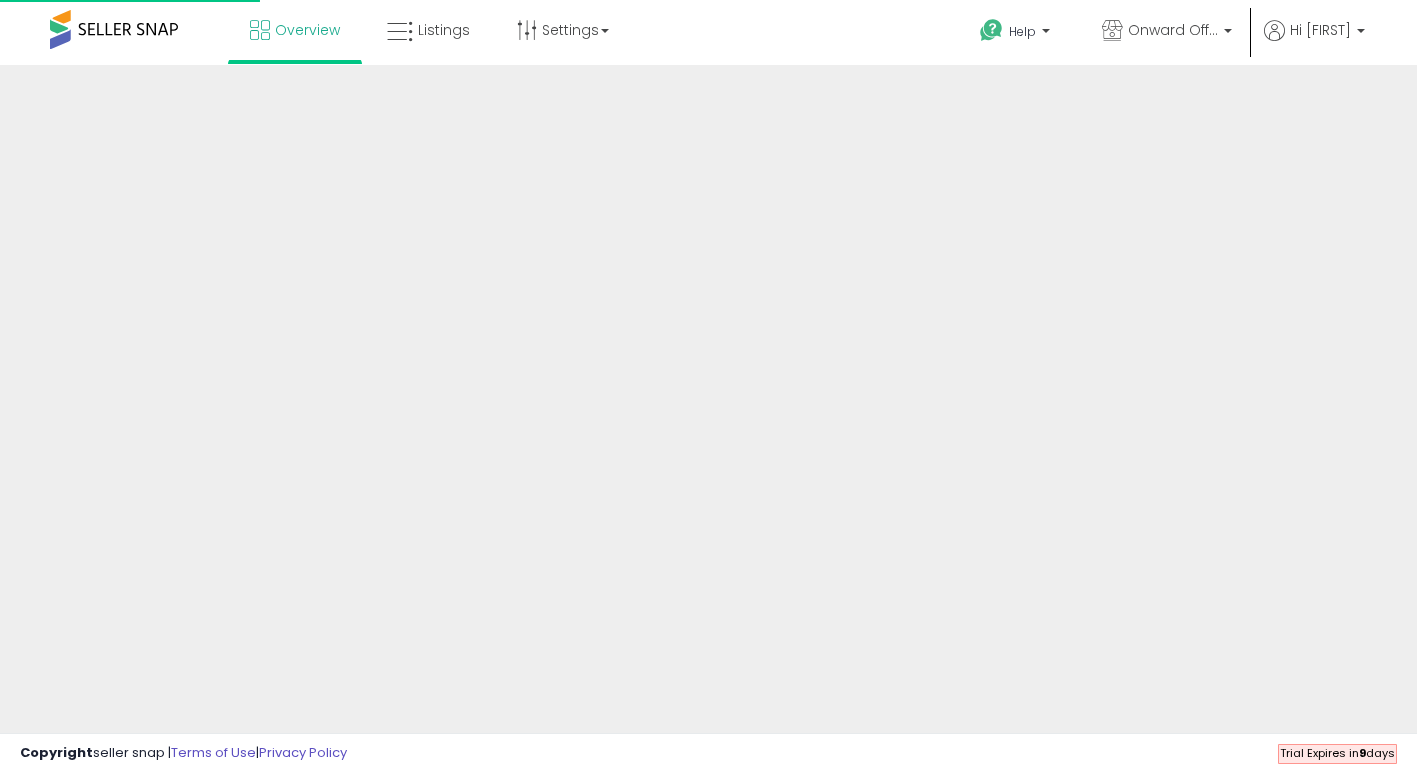 scroll, scrollTop: 0, scrollLeft: 0, axis: both 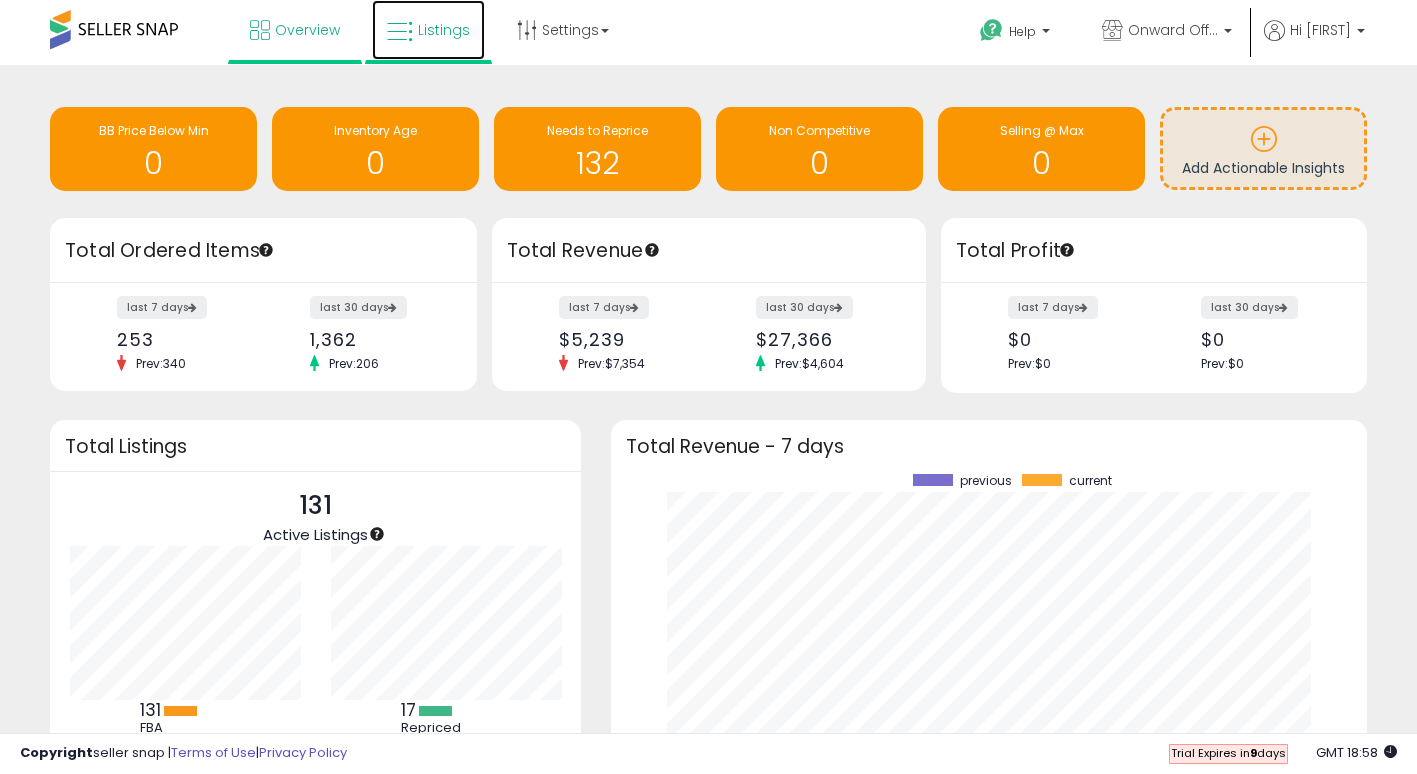 click on "Listings" at bounding box center (444, 30) 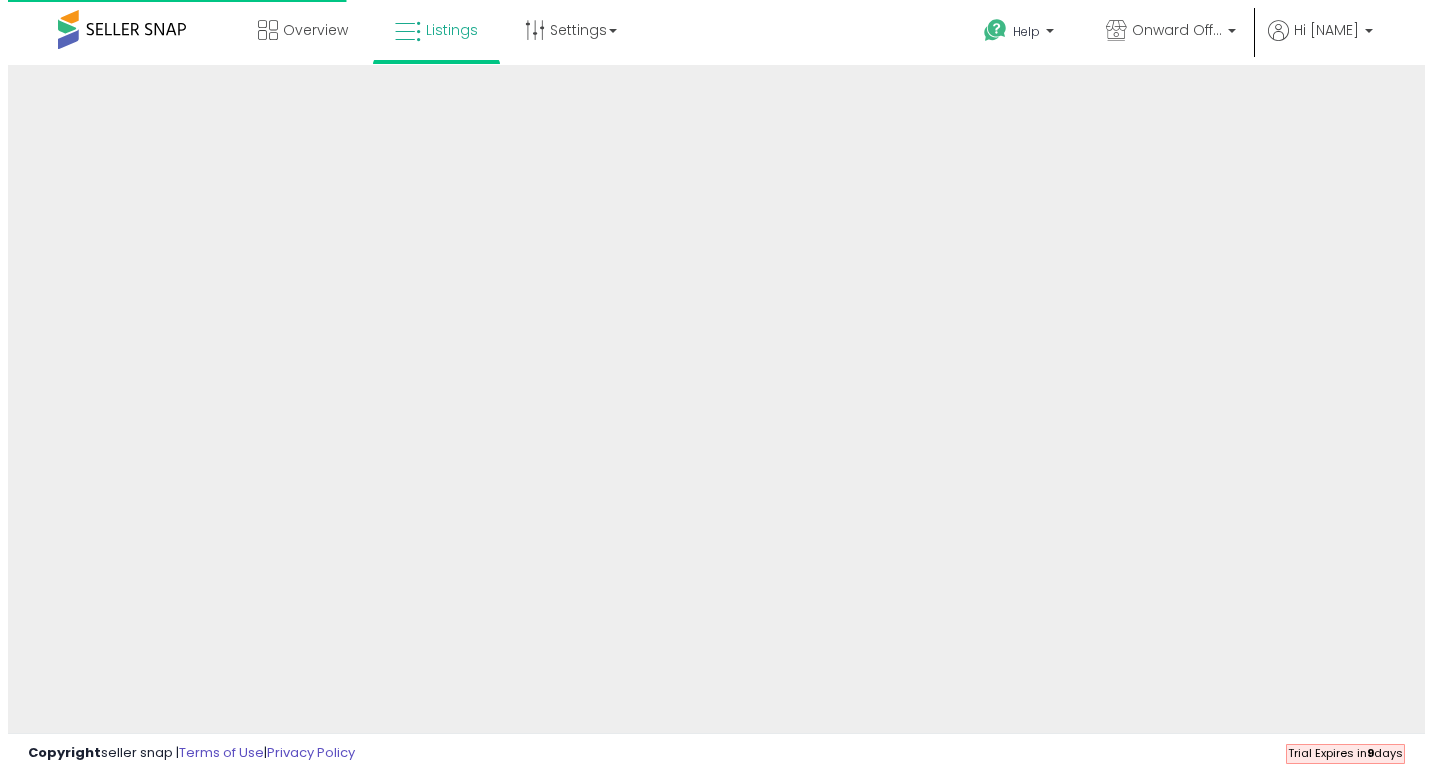 scroll, scrollTop: 0, scrollLeft: 0, axis: both 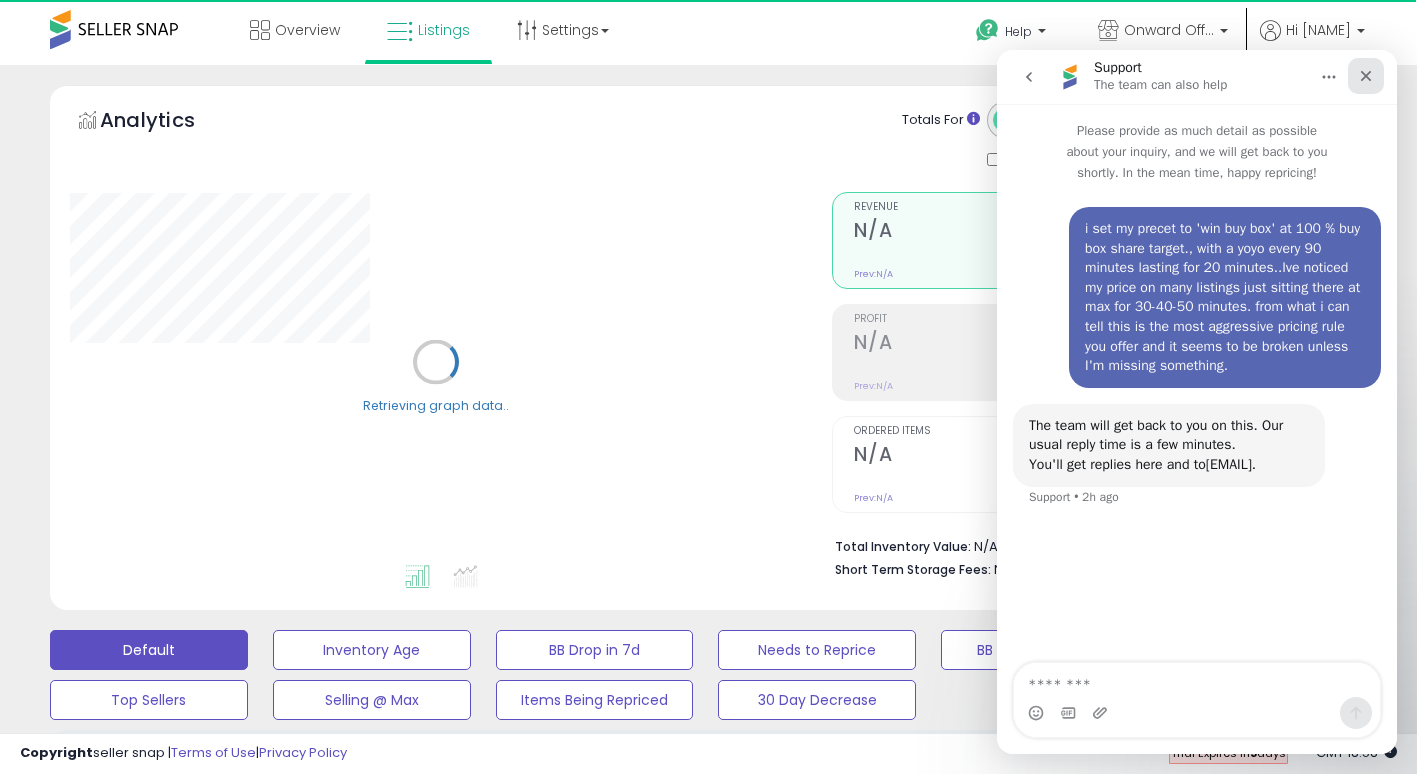 click at bounding box center (1366, 76) 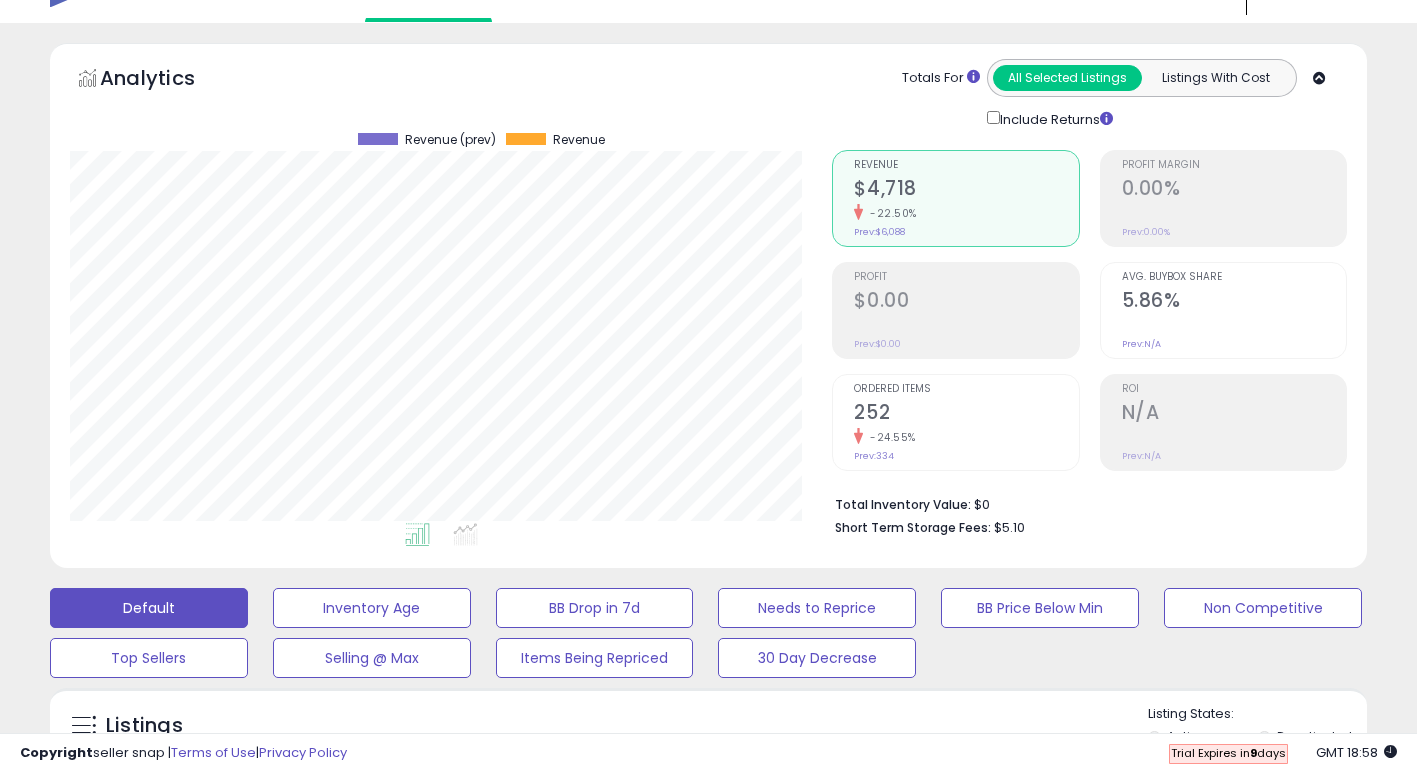 scroll, scrollTop: 0, scrollLeft: 0, axis: both 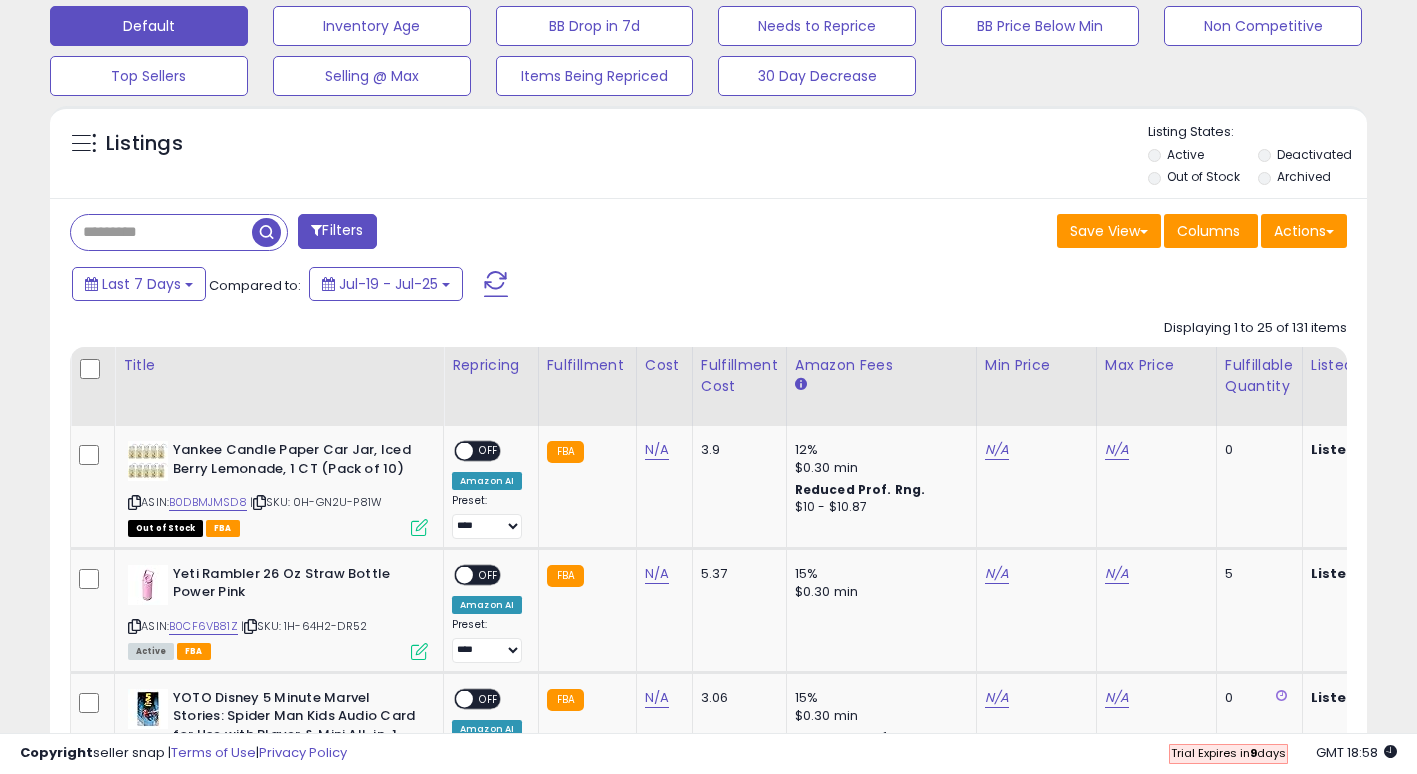 click on "Filters
Save View
Save As New View
Update Current View
Columns" at bounding box center [708, 2296] 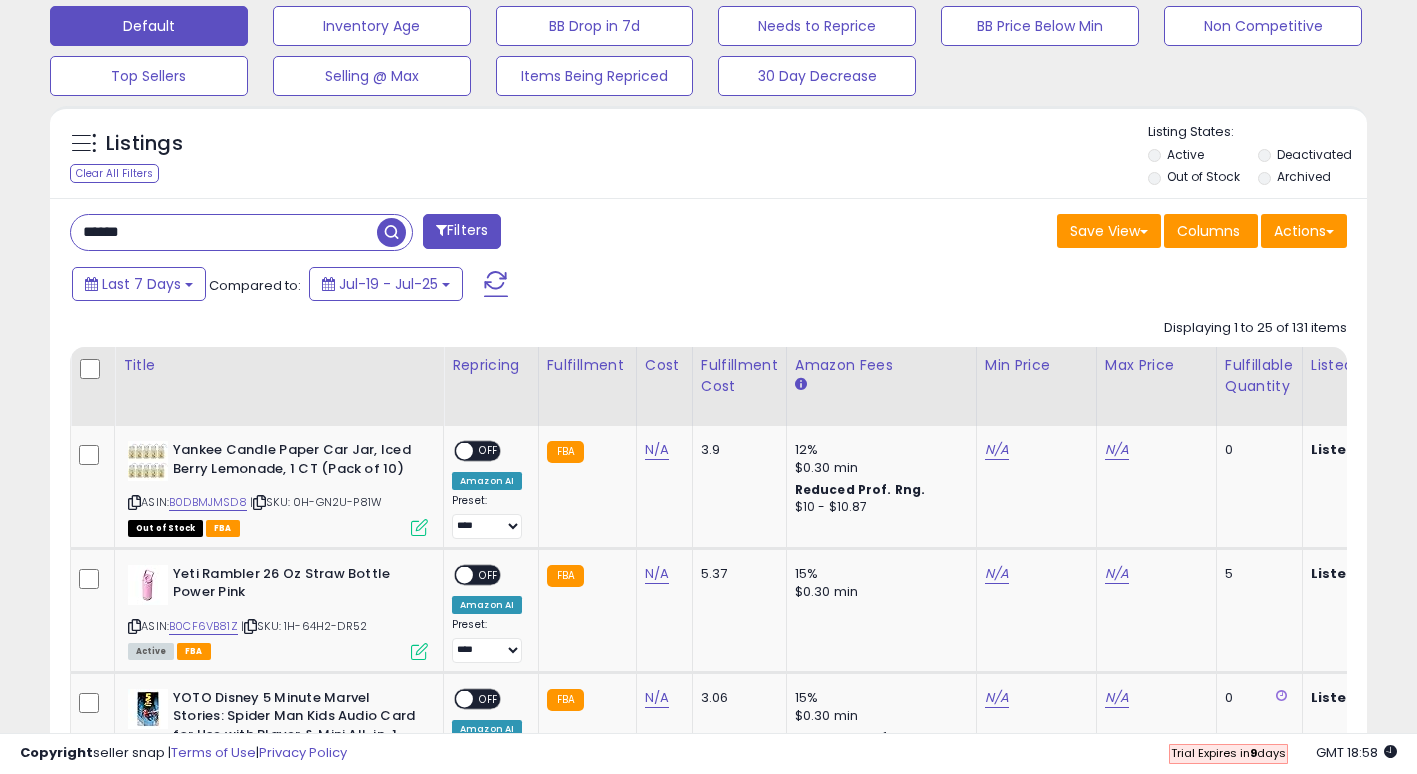 type on "******" 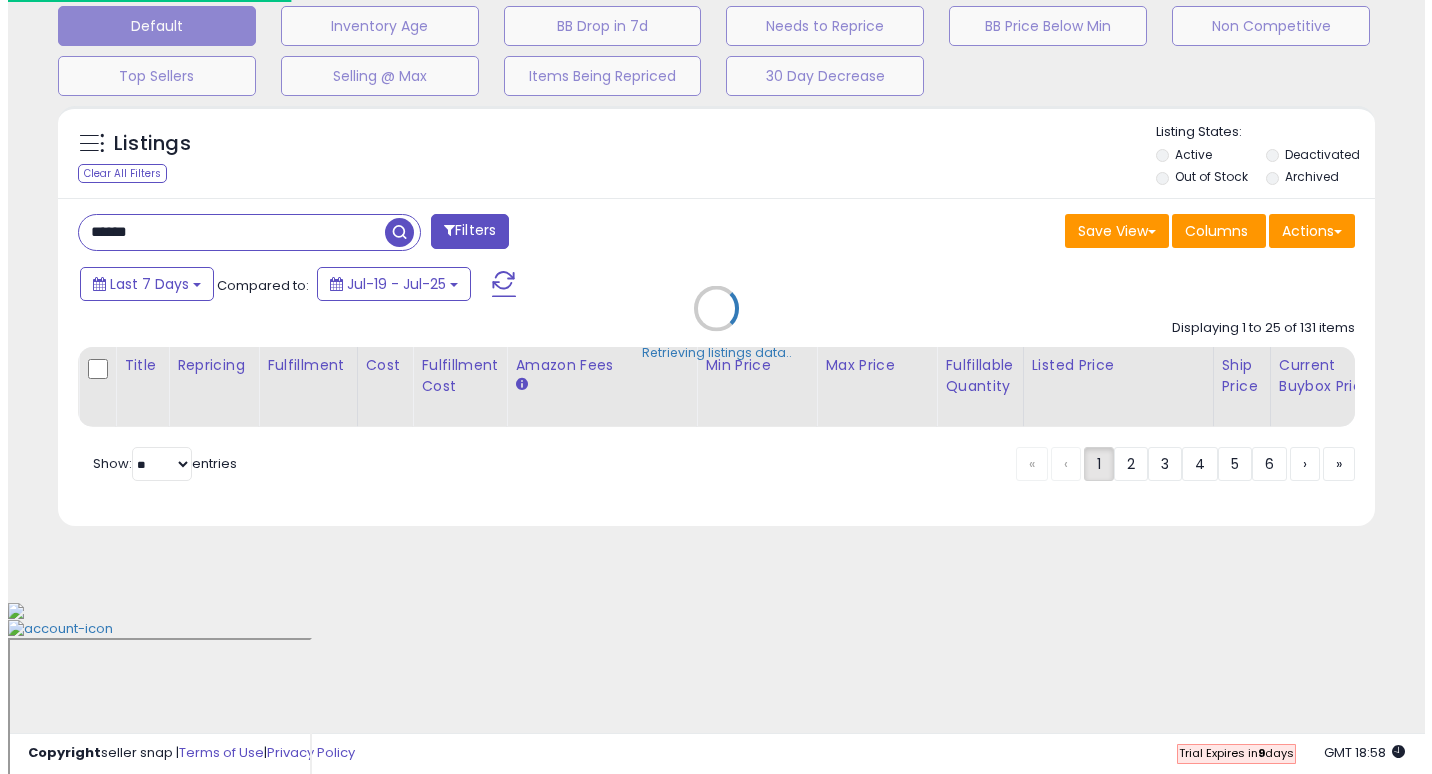 scroll, scrollTop: 466, scrollLeft: 0, axis: vertical 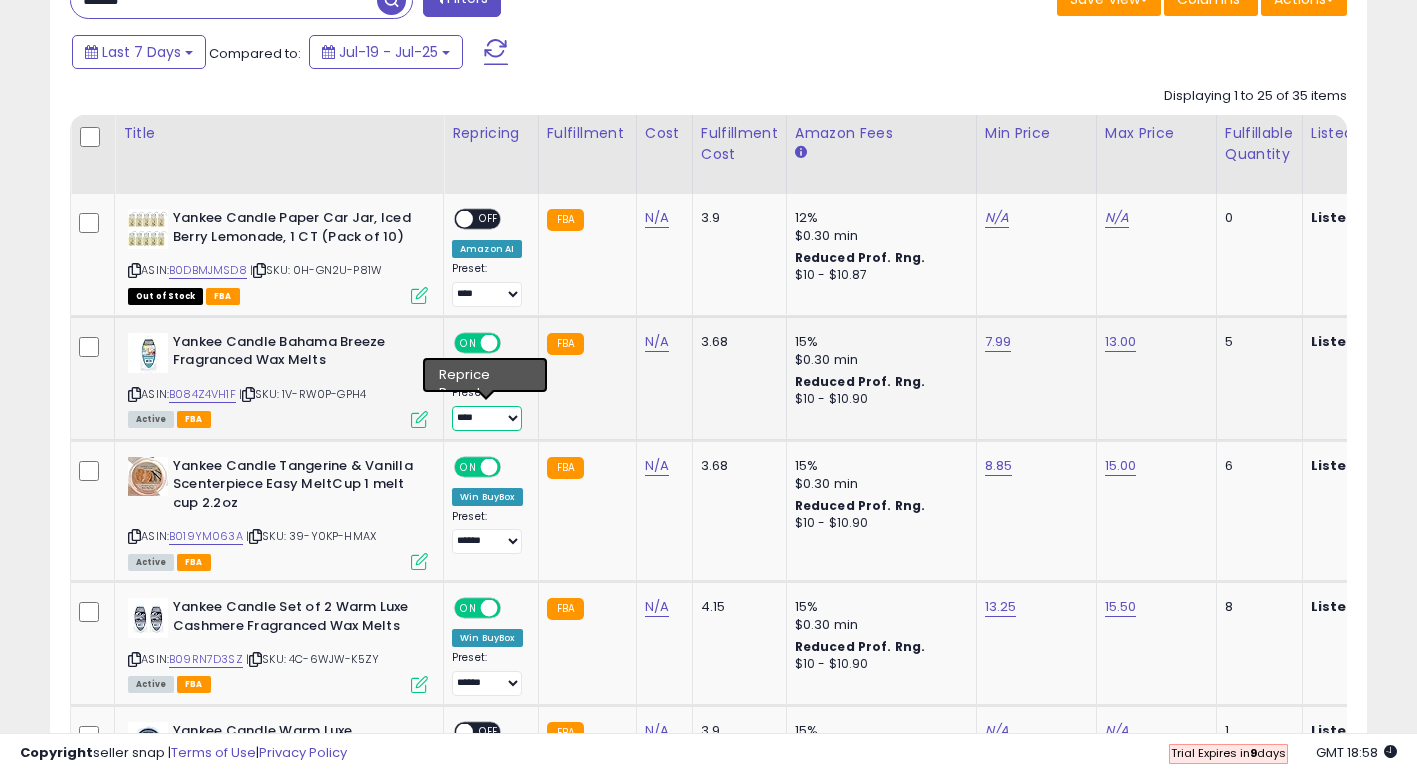 click on "[REDACTED]" at bounding box center [487, 418] 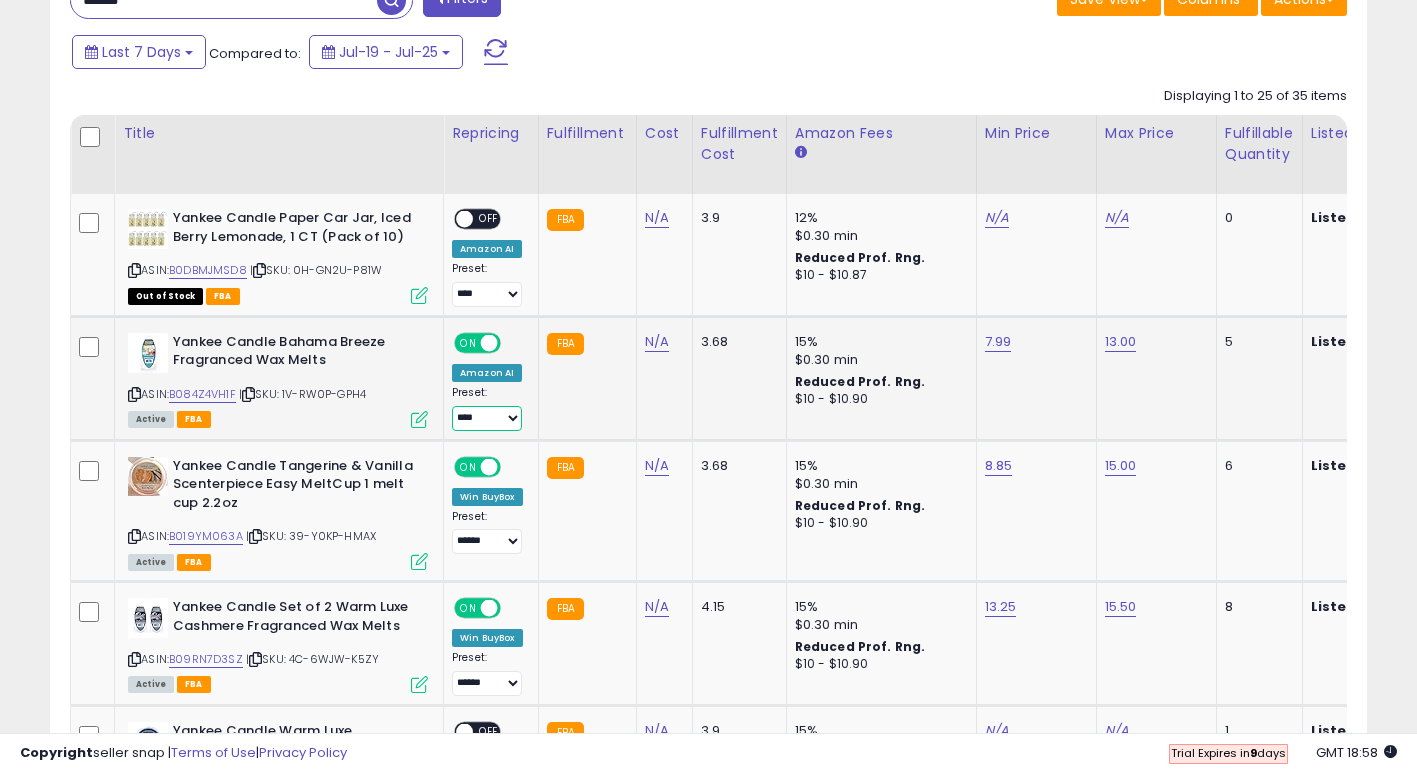 select on "******" 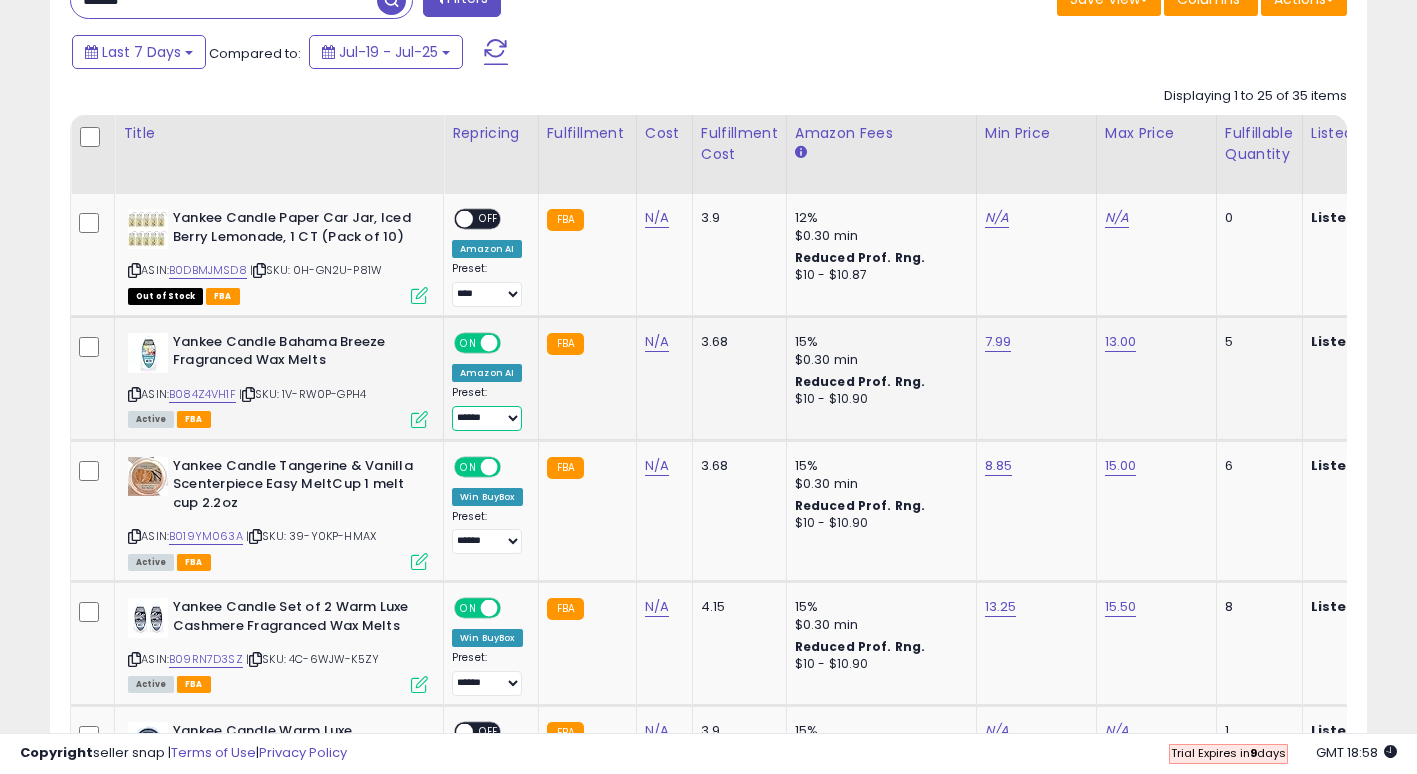 click on "[REDACTED]" at bounding box center [487, 418] 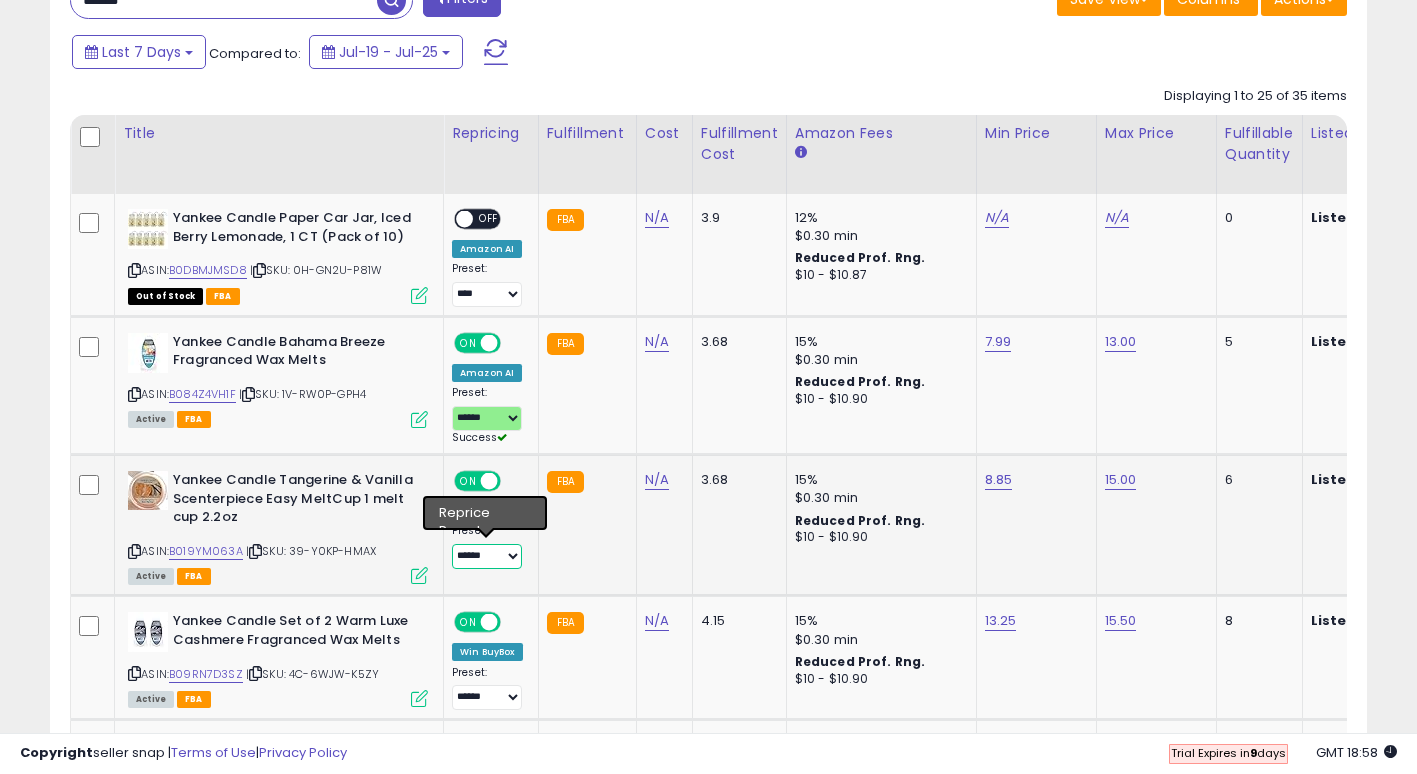 click on "[REDACTED]" at bounding box center [487, 556] 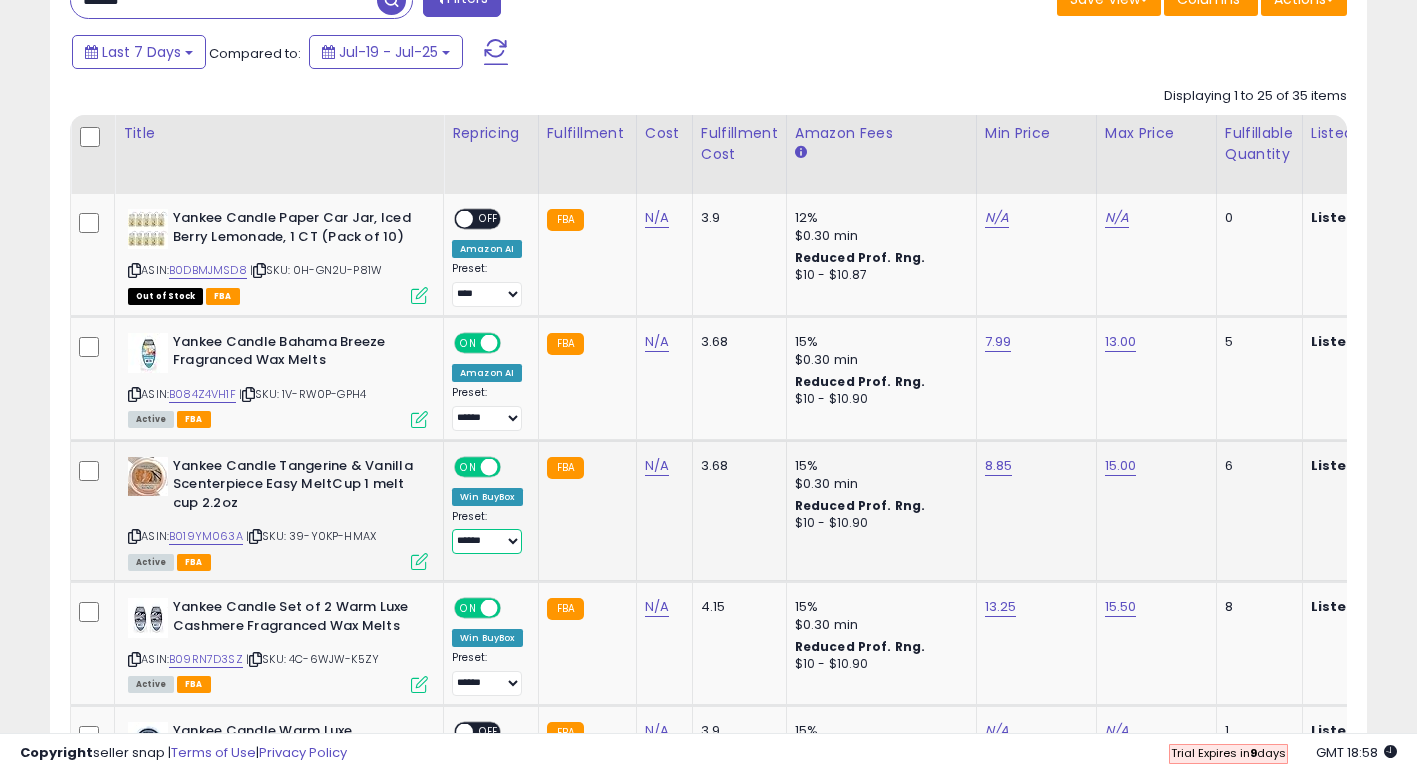 select on "****" 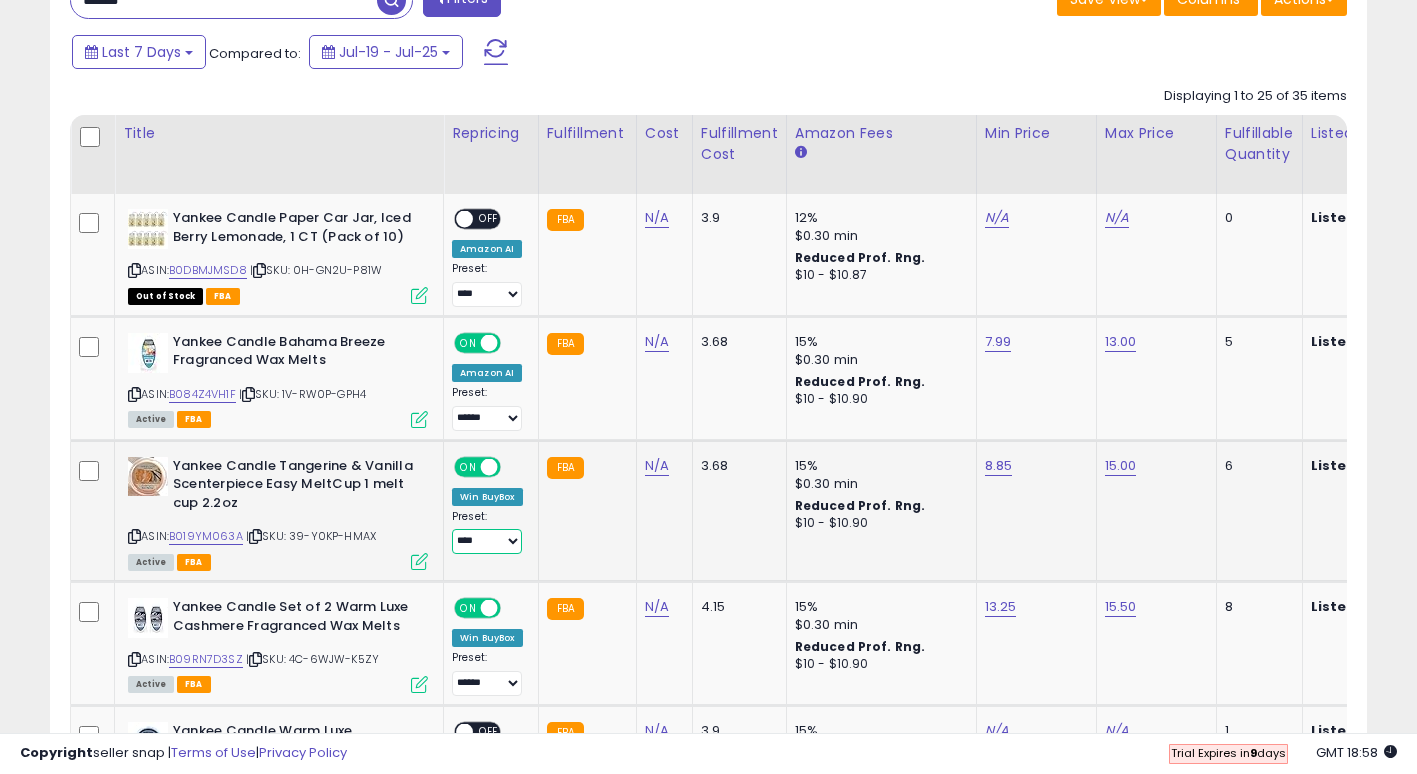click on "[REDACTED]" at bounding box center (487, 541) 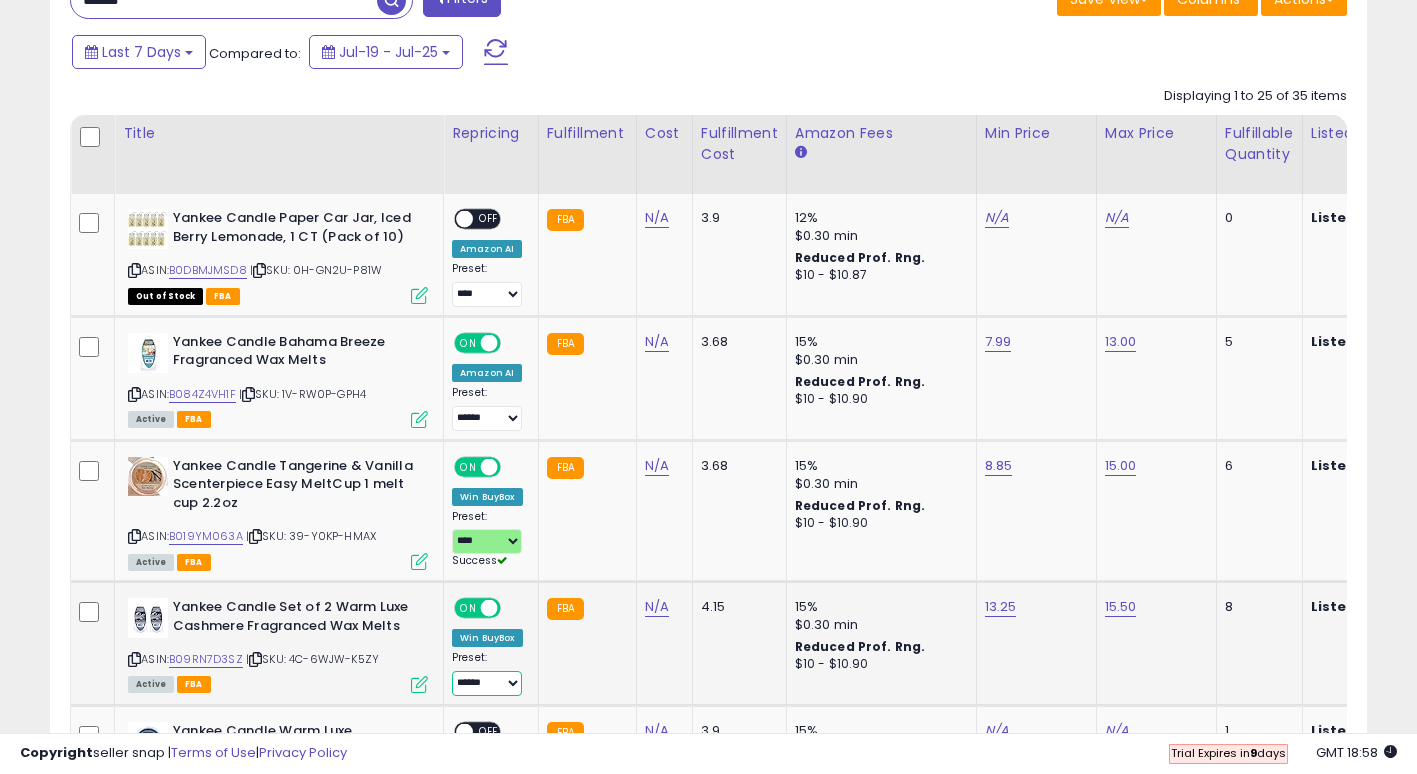 click on "[REDACTED]" at bounding box center [487, 683] 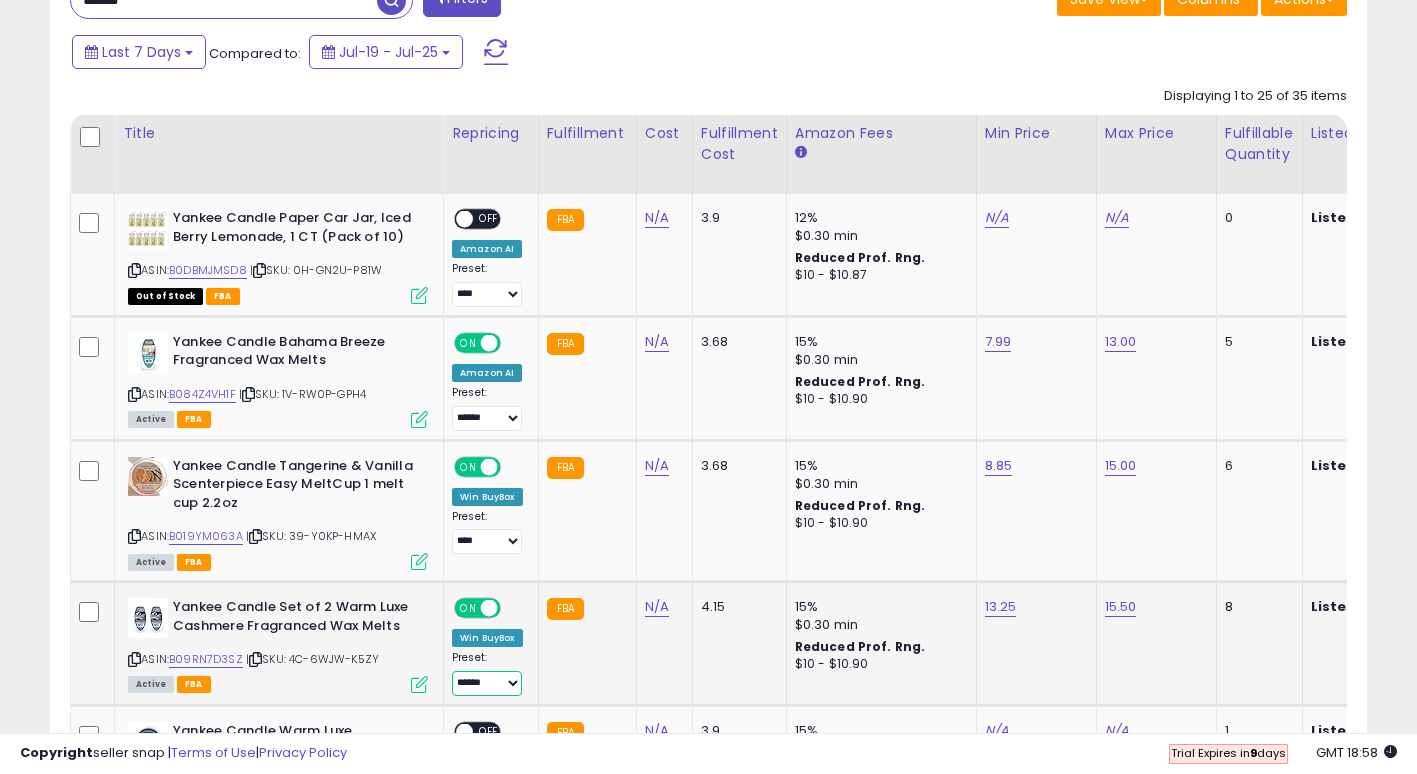 select on "****" 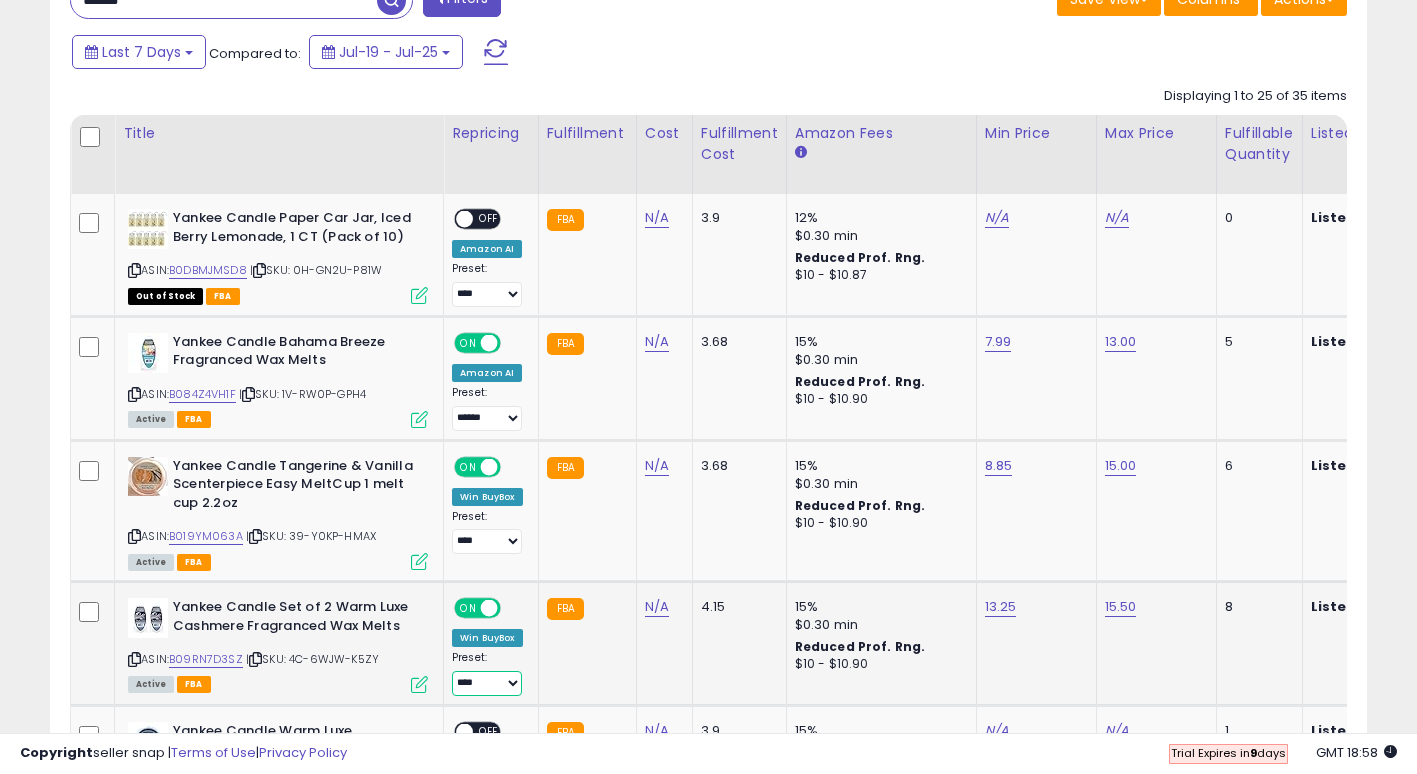 click on "[REDACTED]" at bounding box center [487, 683] 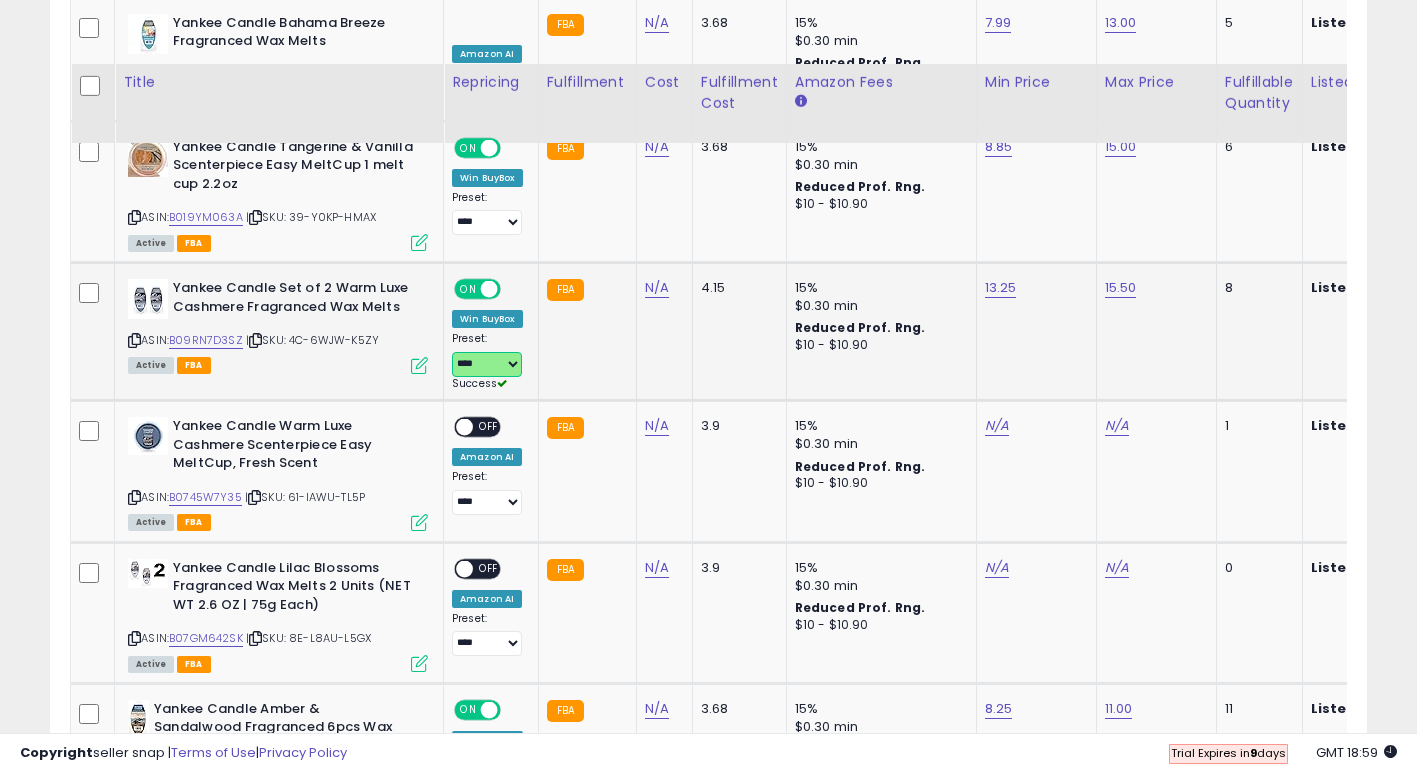 scroll, scrollTop: 1240, scrollLeft: 0, axis: vertical 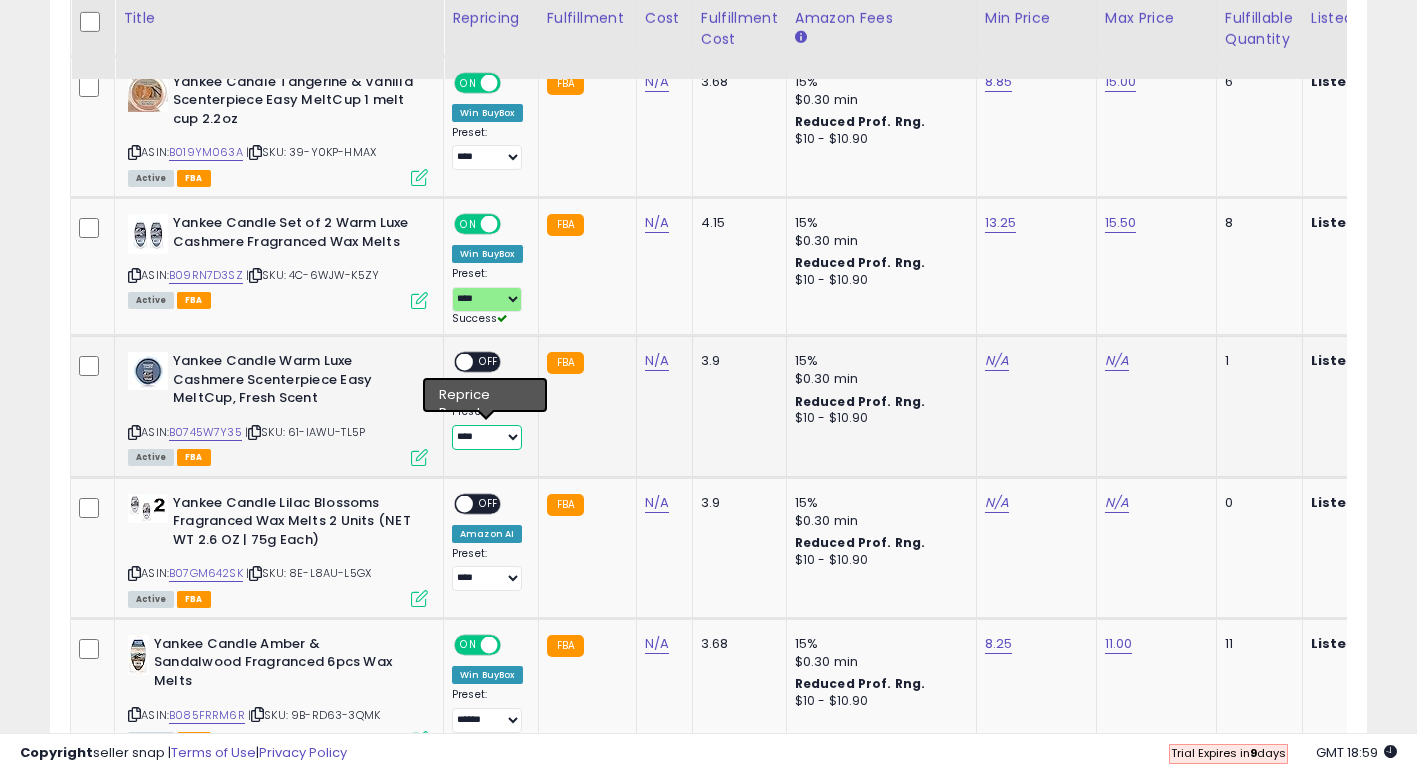 click on "[REDACTED]" at bounding box center [487, 437] 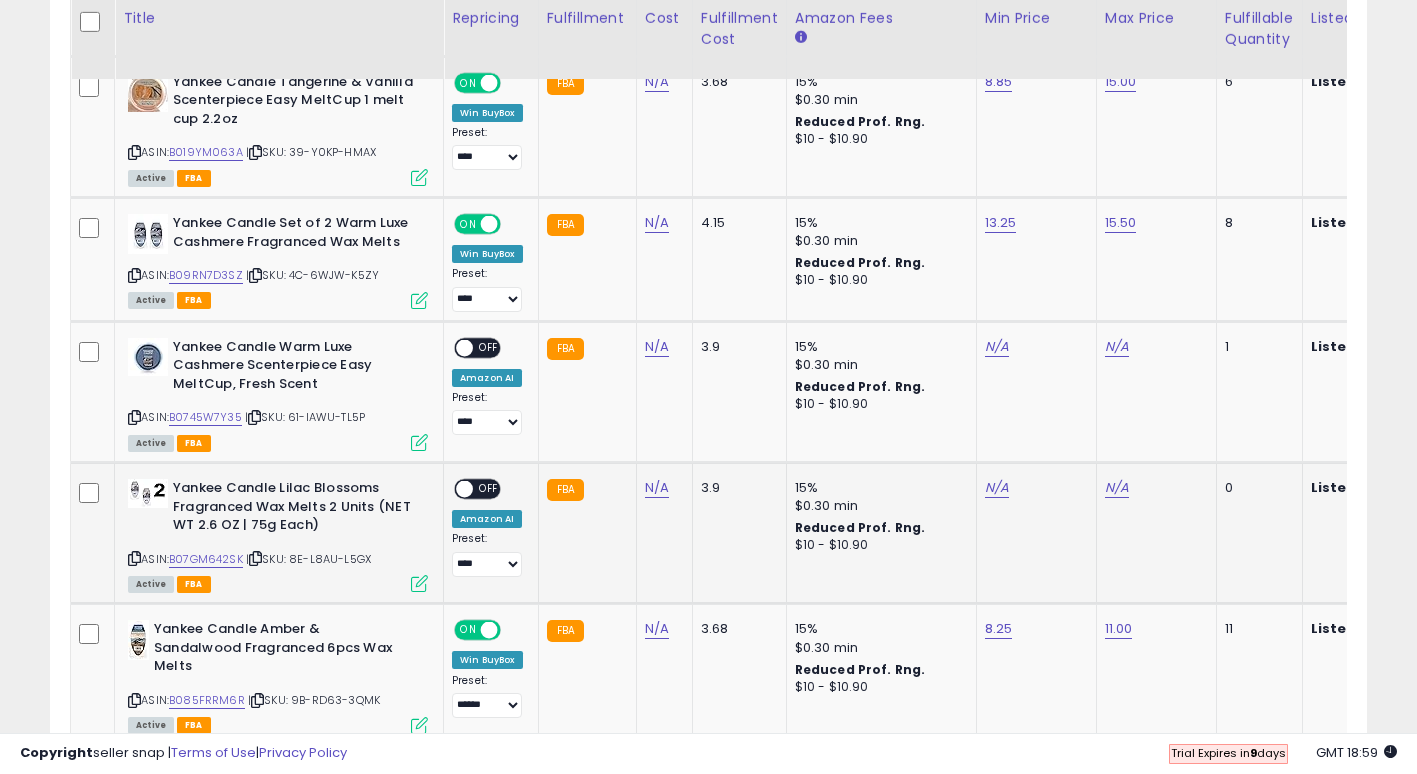 click on "FBA" 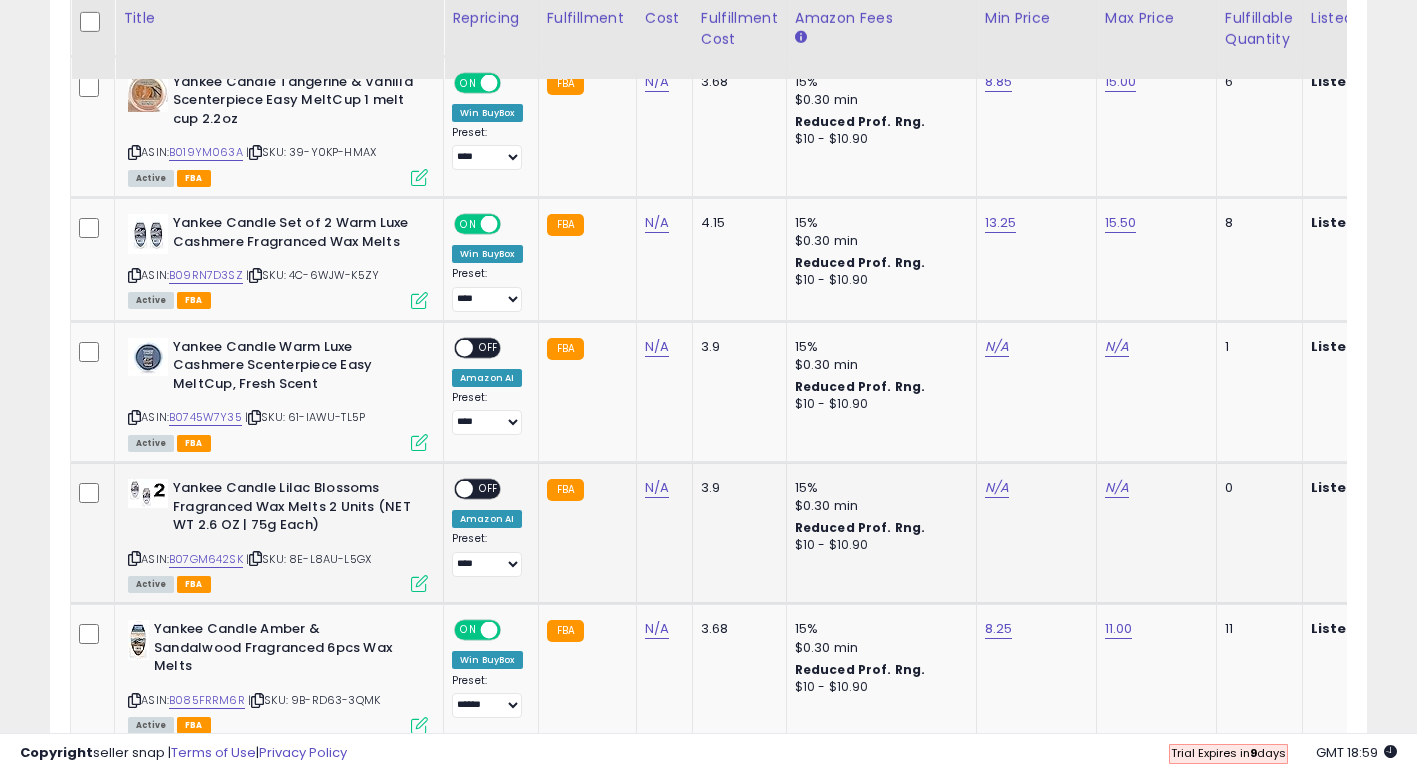 click on "OFF" at bounding box center (489, 489) 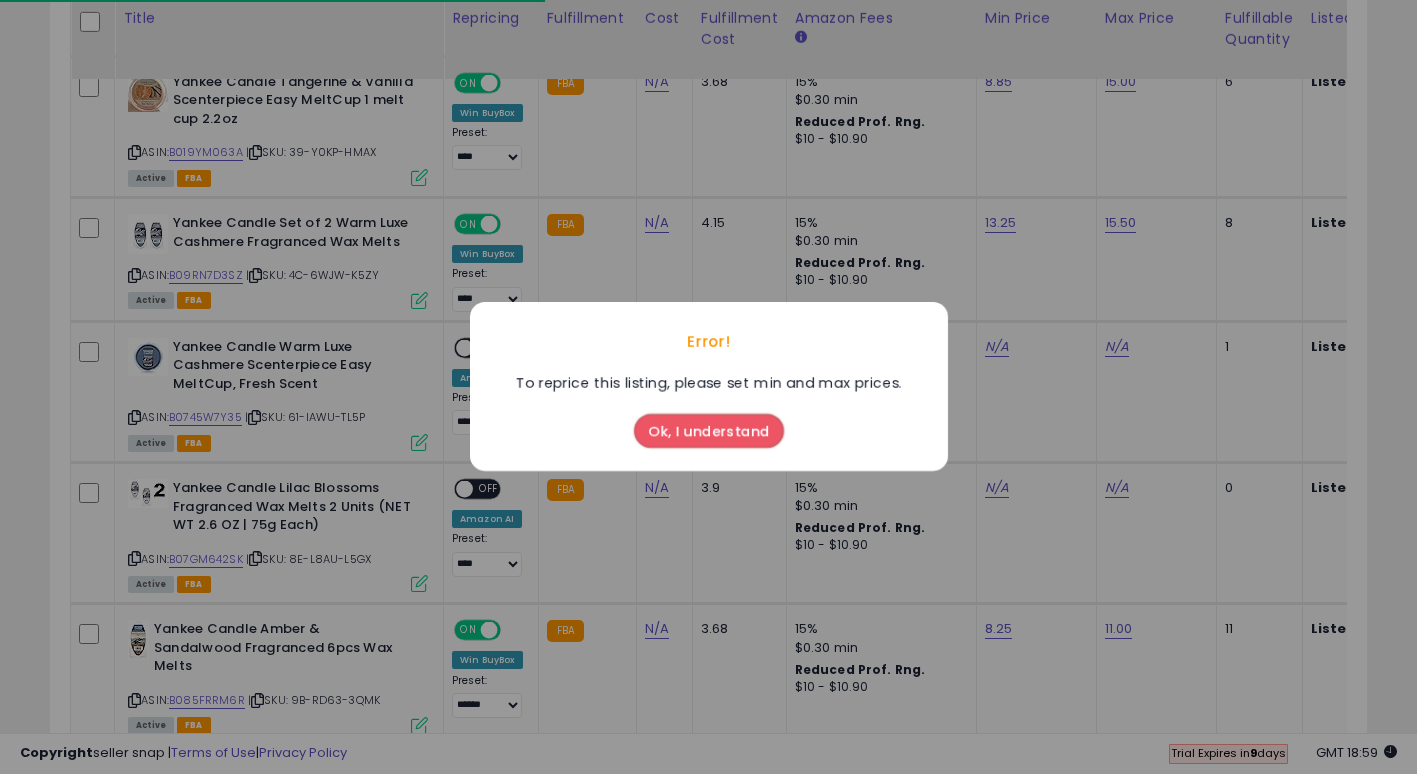 click on "Ok, I understand" at bounding box center (709, 432) 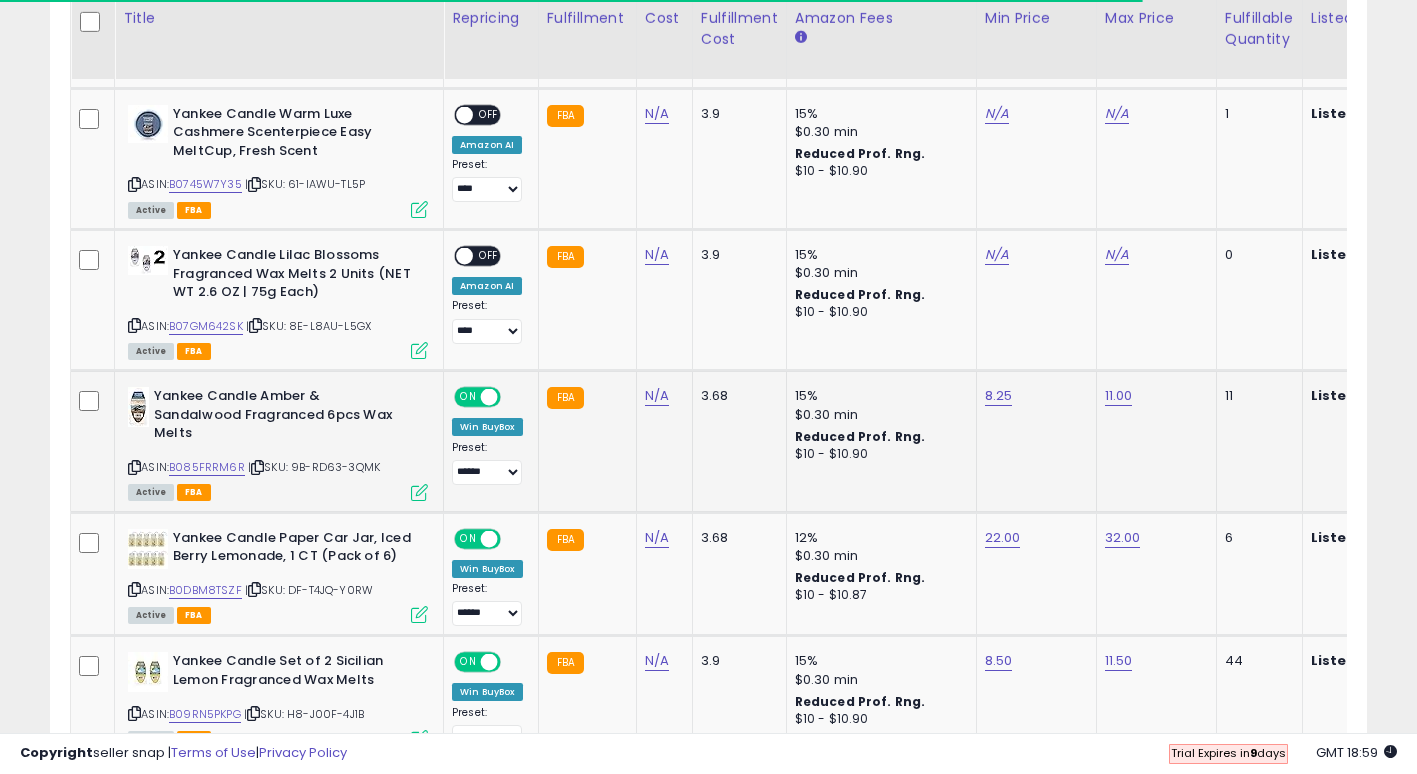 scroll, scrollTop: 1476, scrollLeft: 0, axis: vertical 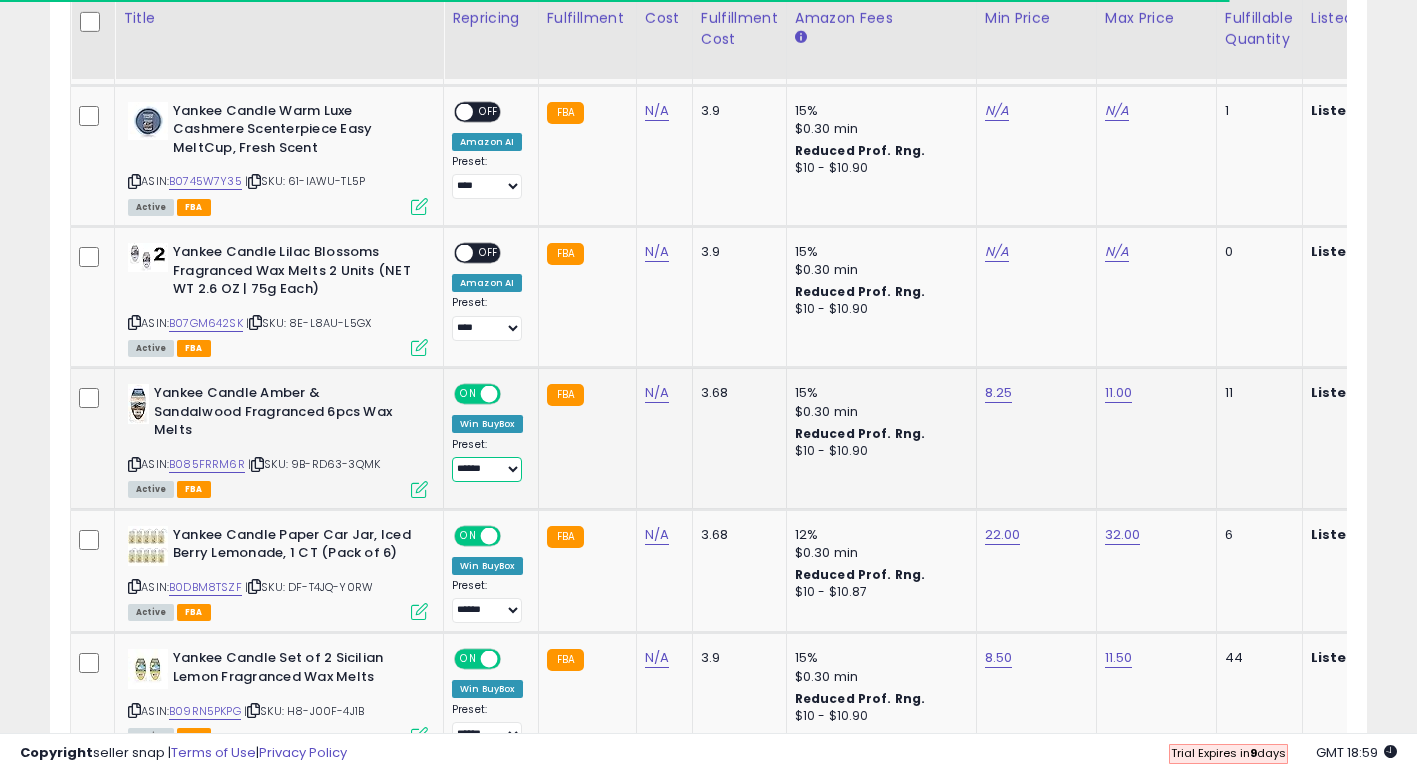 click on "[REDACTED]" at bounding box center [487, 469] 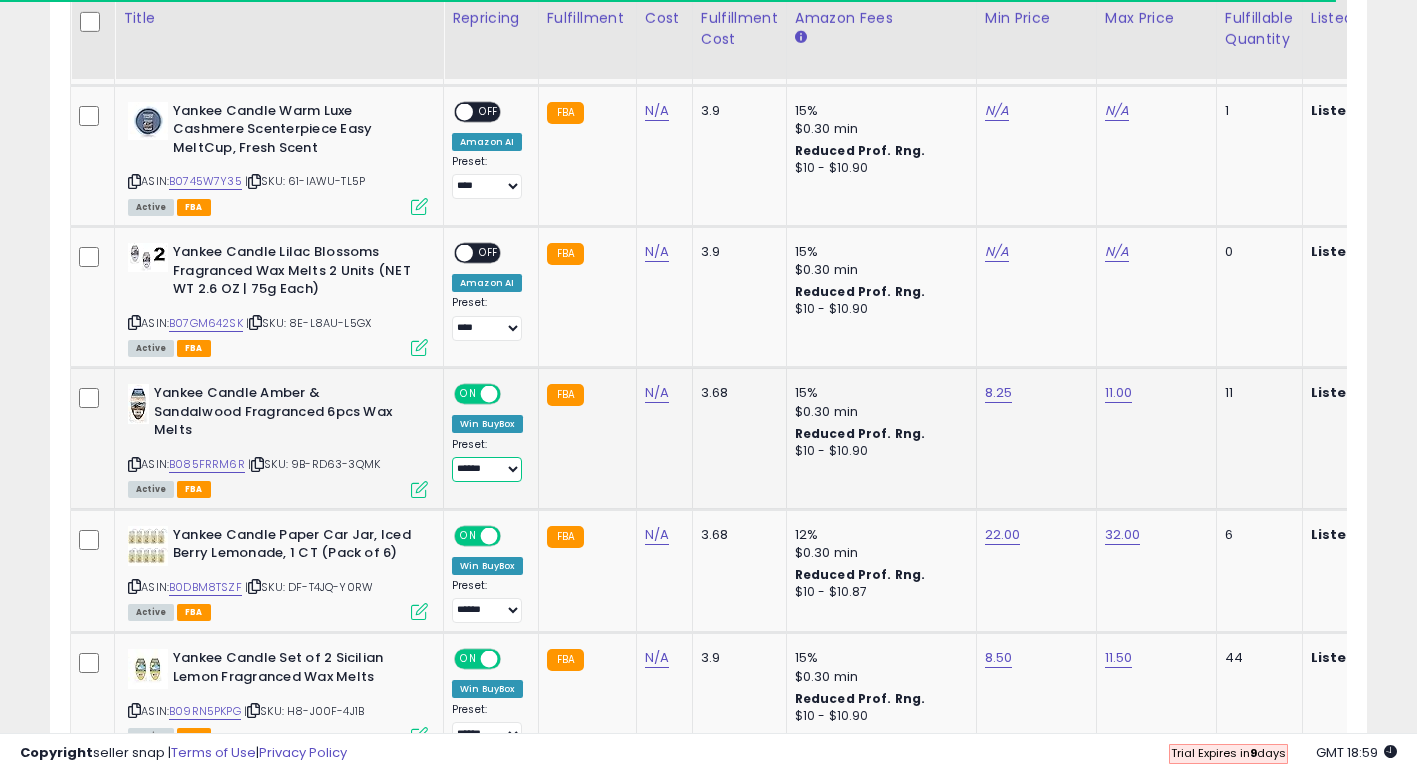 select on "****" 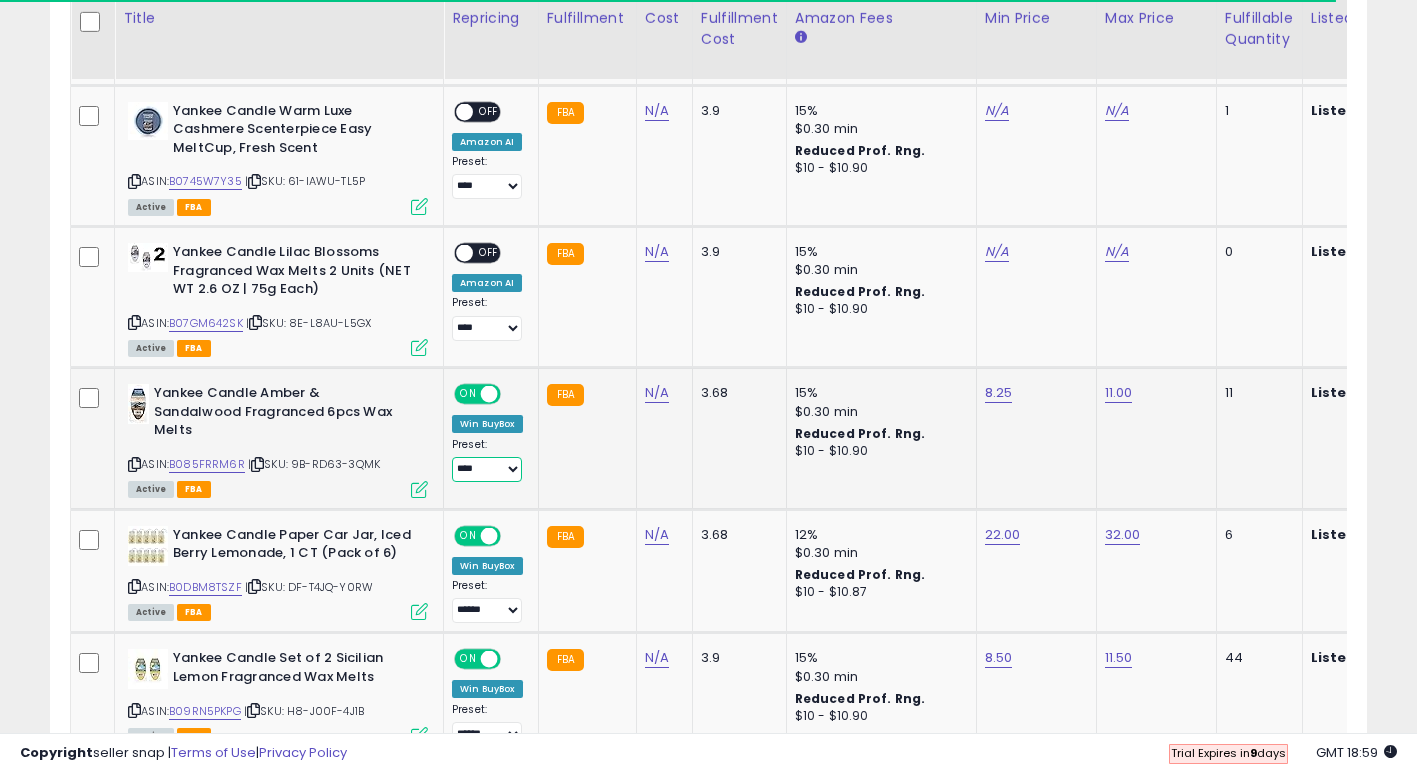 click on "[REDACTED]" at bounding box center [487, 469] 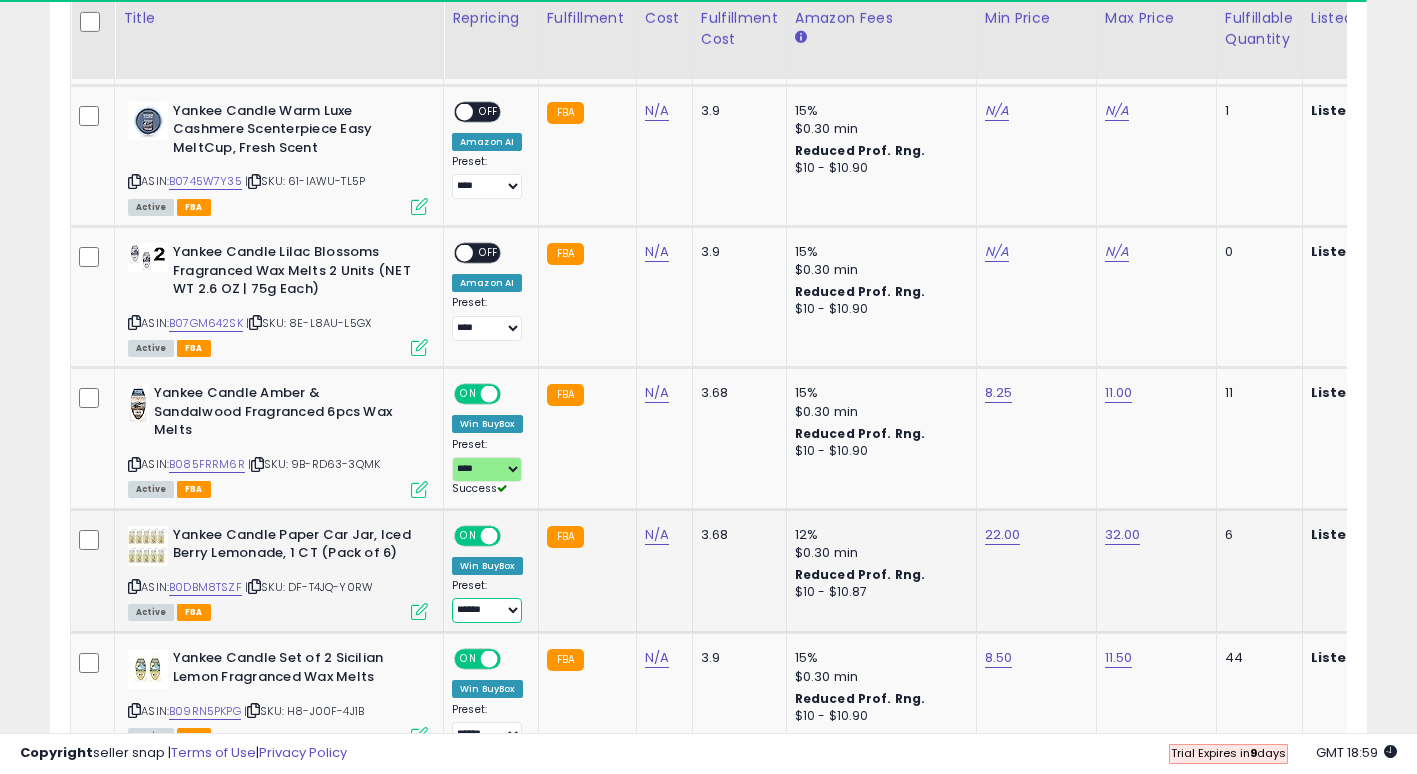click on "[REDACTED]" at bounding box center (487, 610) 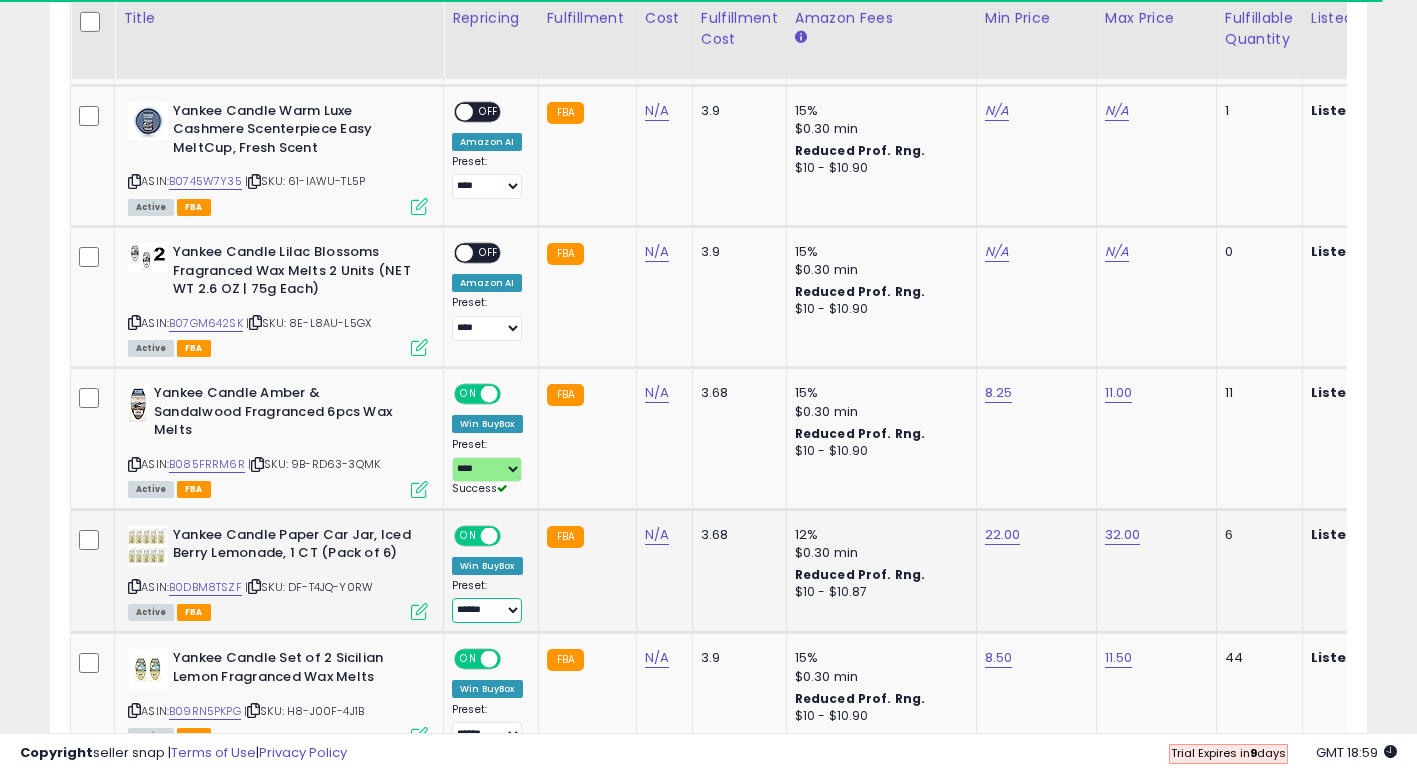 click on "[REDACTED]" at bounding box center [487, 610] 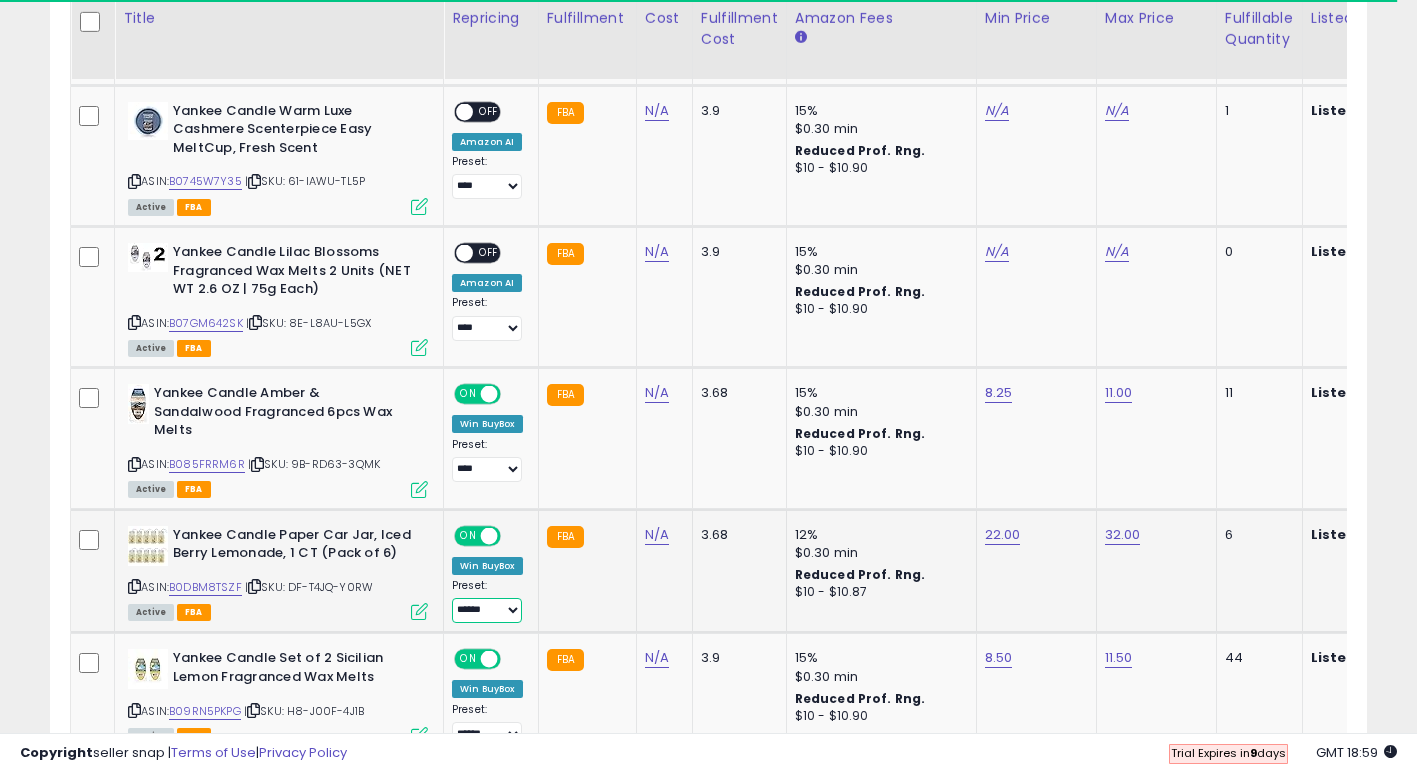 click on "[REDACTED]" at bounding box center [487, 610] 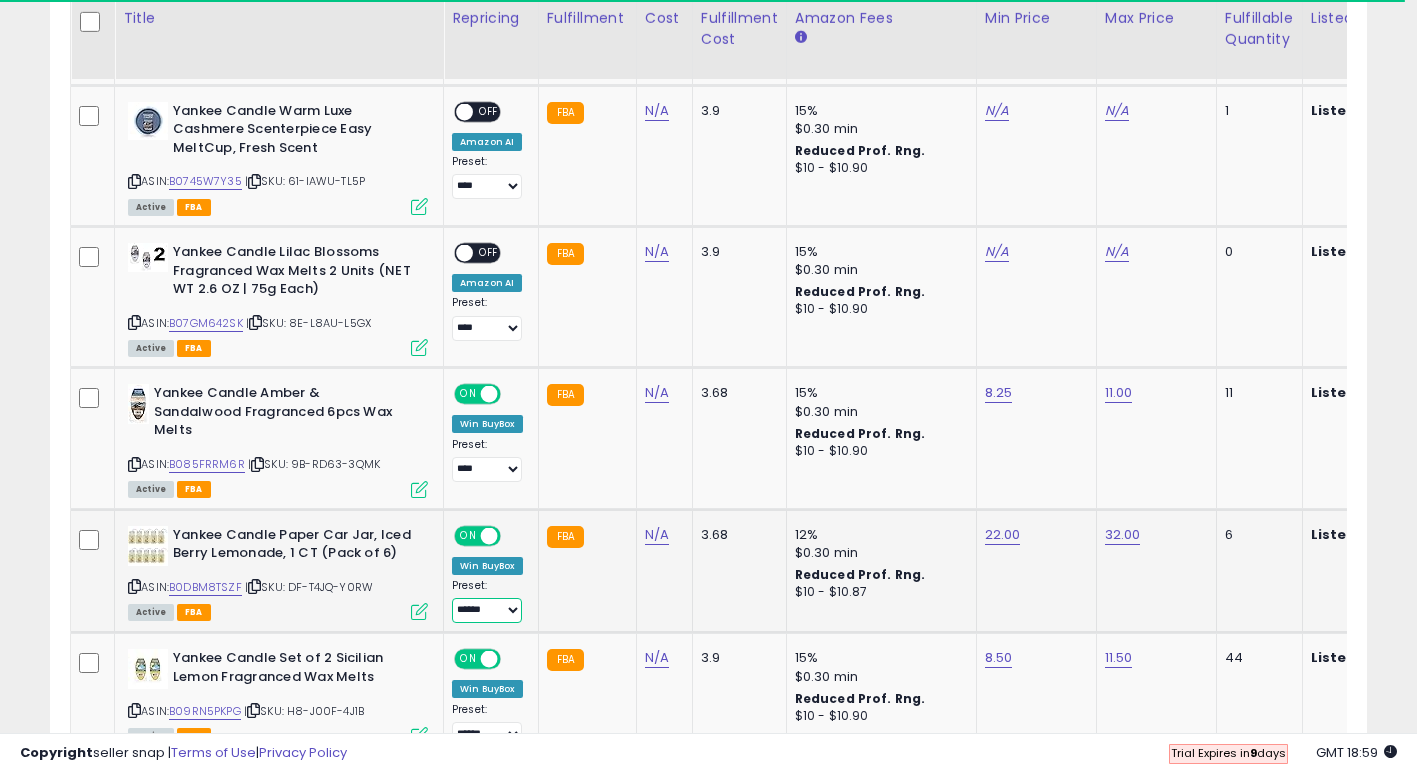 select on "****" 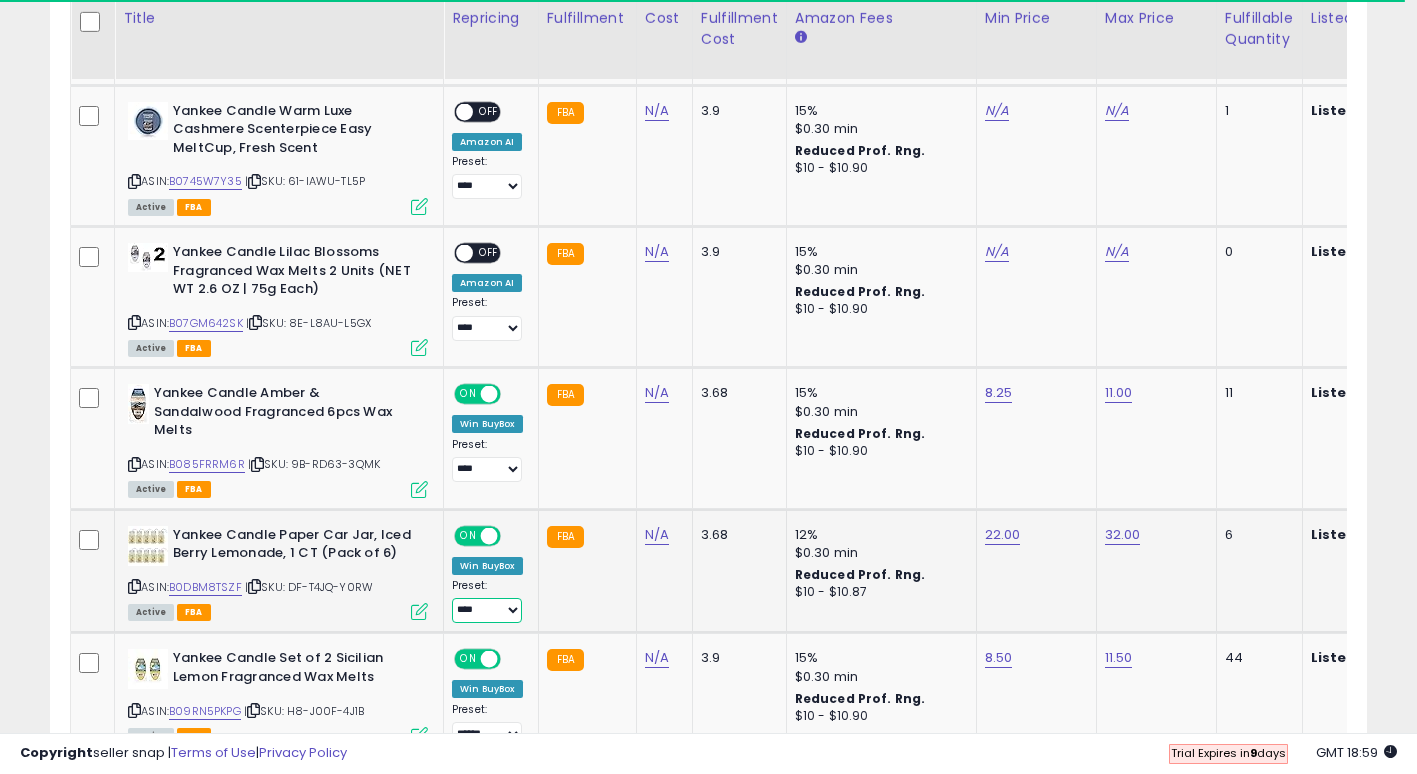 click on "[REDACTED]" at bounding box center [487, 610] 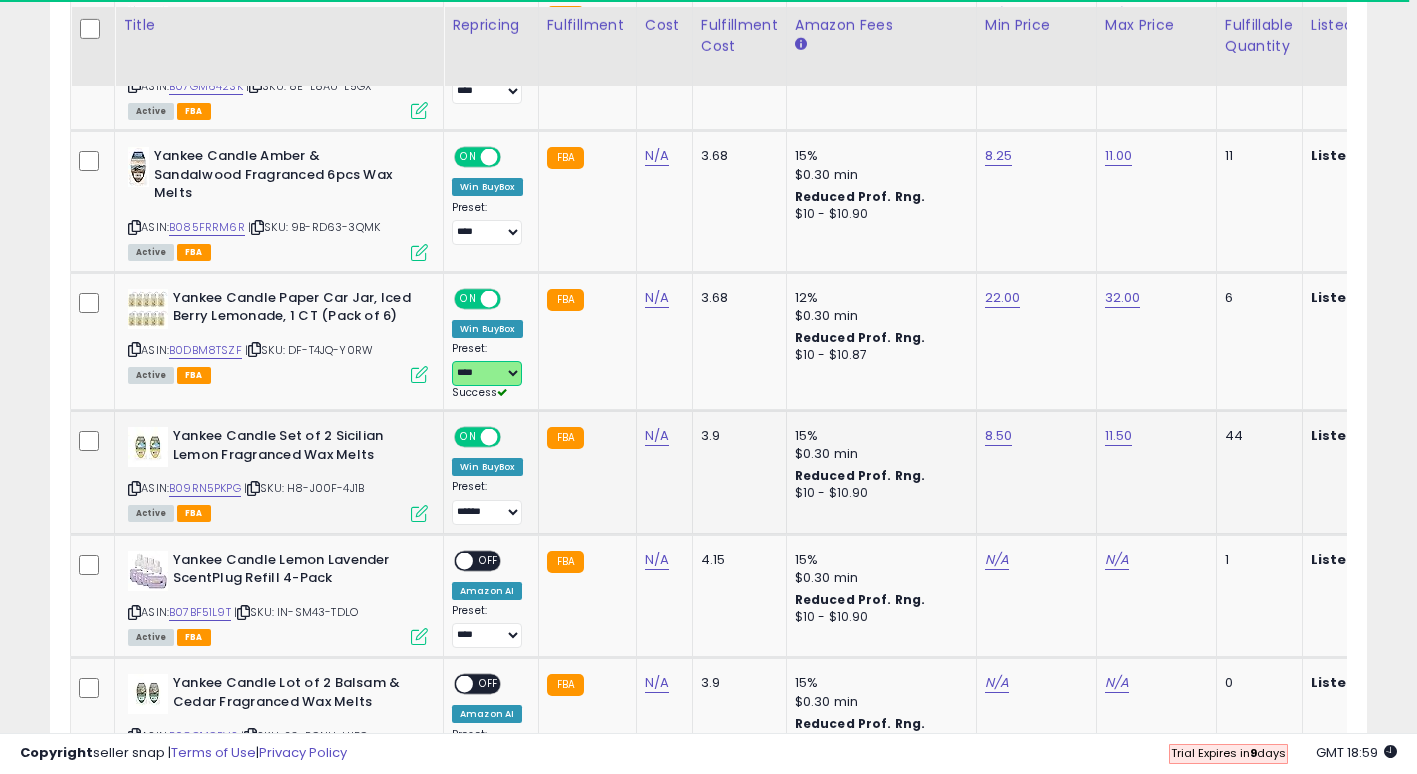 scroll, scrollTop: 1721, scrollLeft: 0, axis: vertical 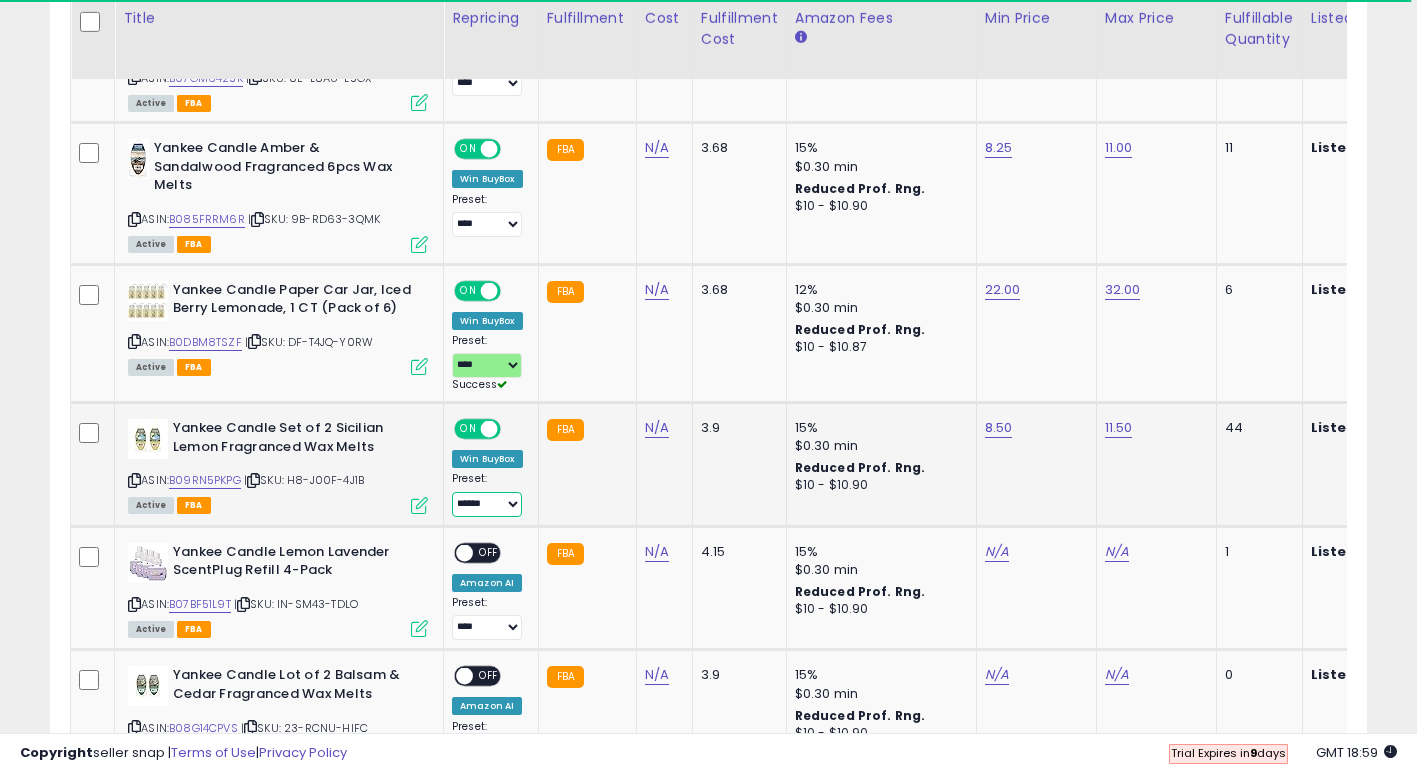 click on "[REDACTED]" at bounding box center [487, 504] 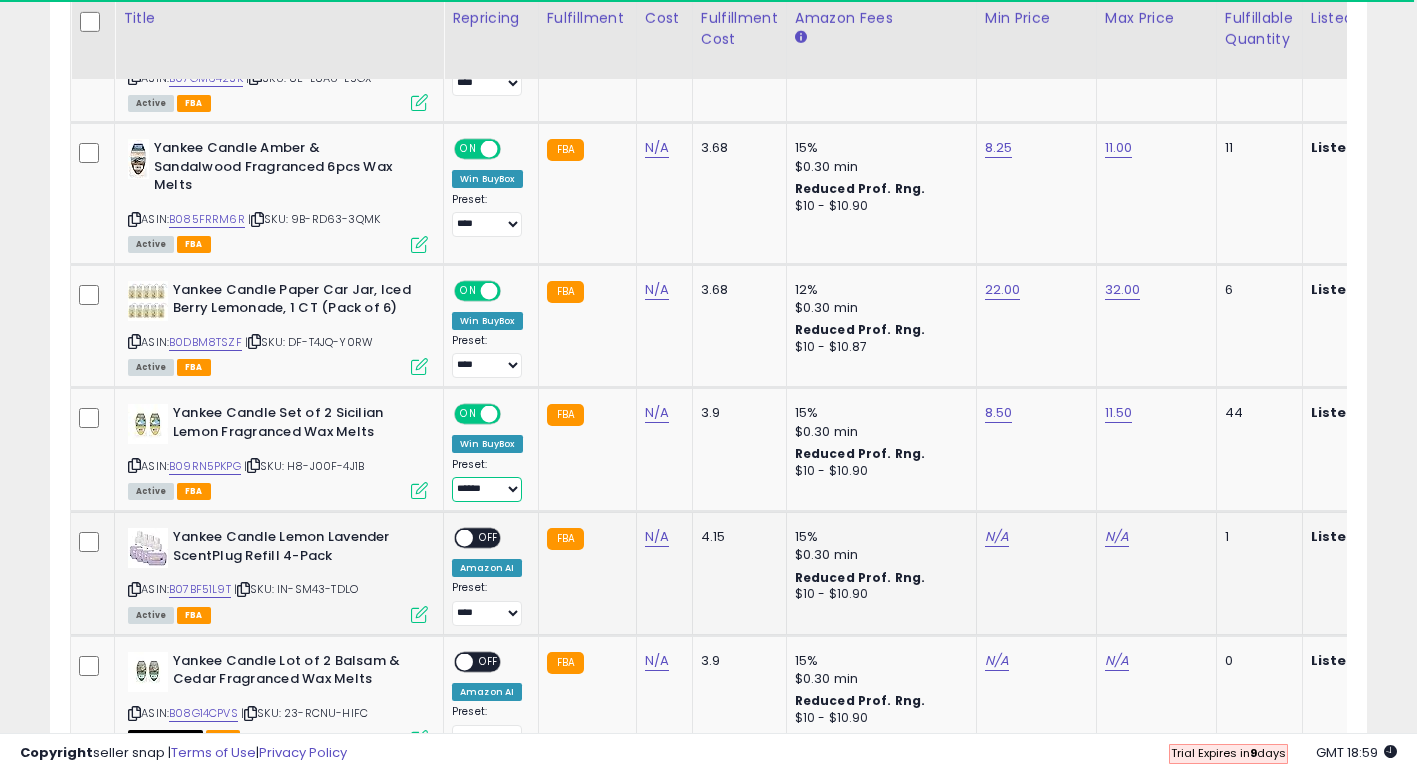 select on "****" 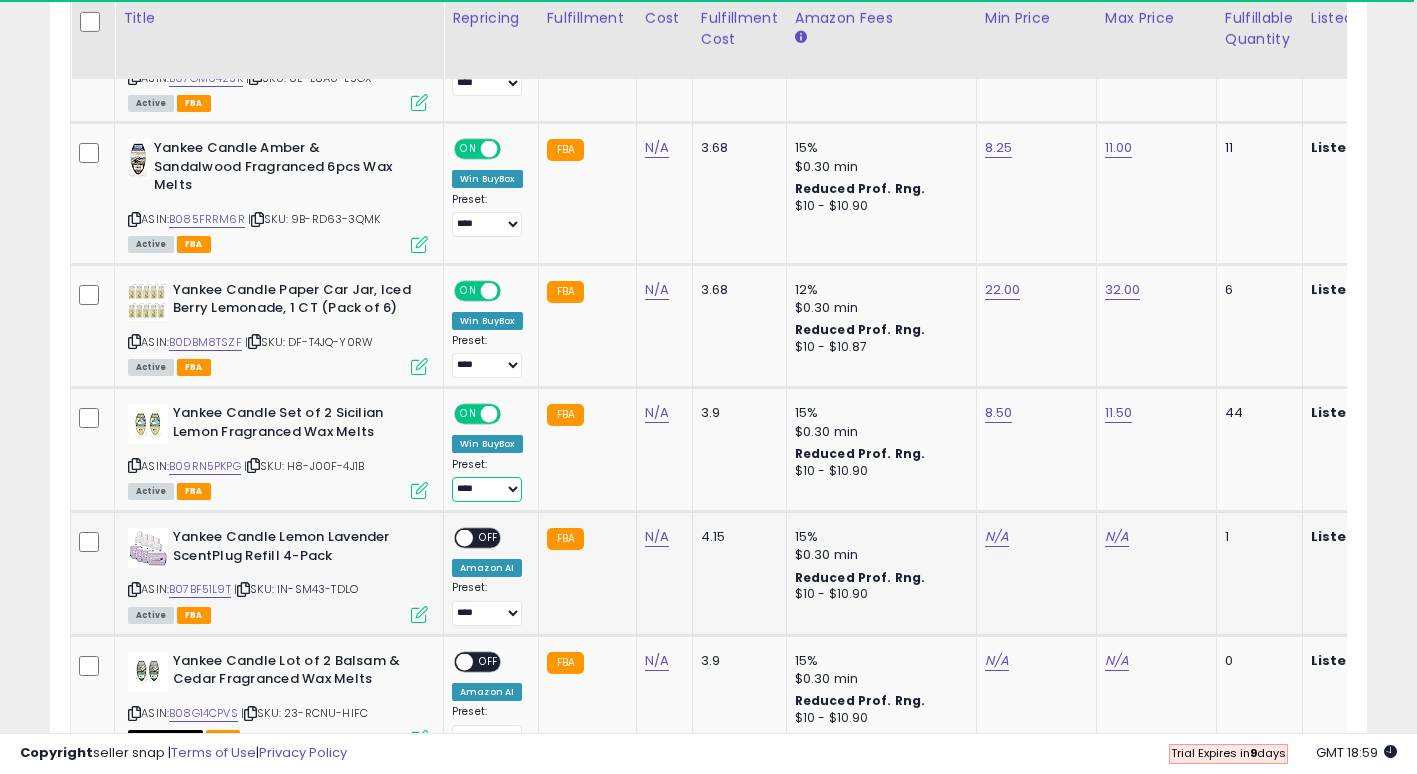 click on "[REDACTED]" at bounding box center [487, 489] 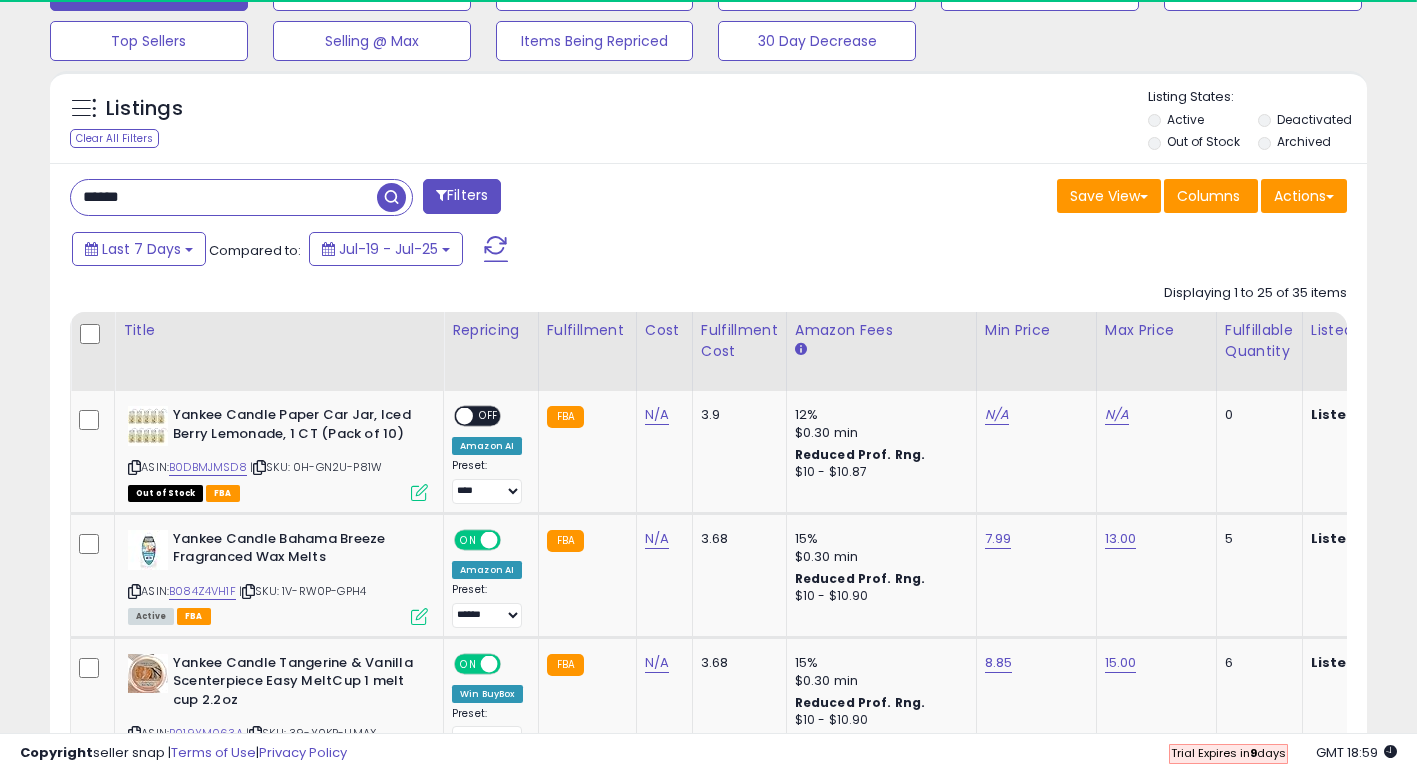 scroll, scrollTop: 662, scrollLeft: 0, axis: vertical 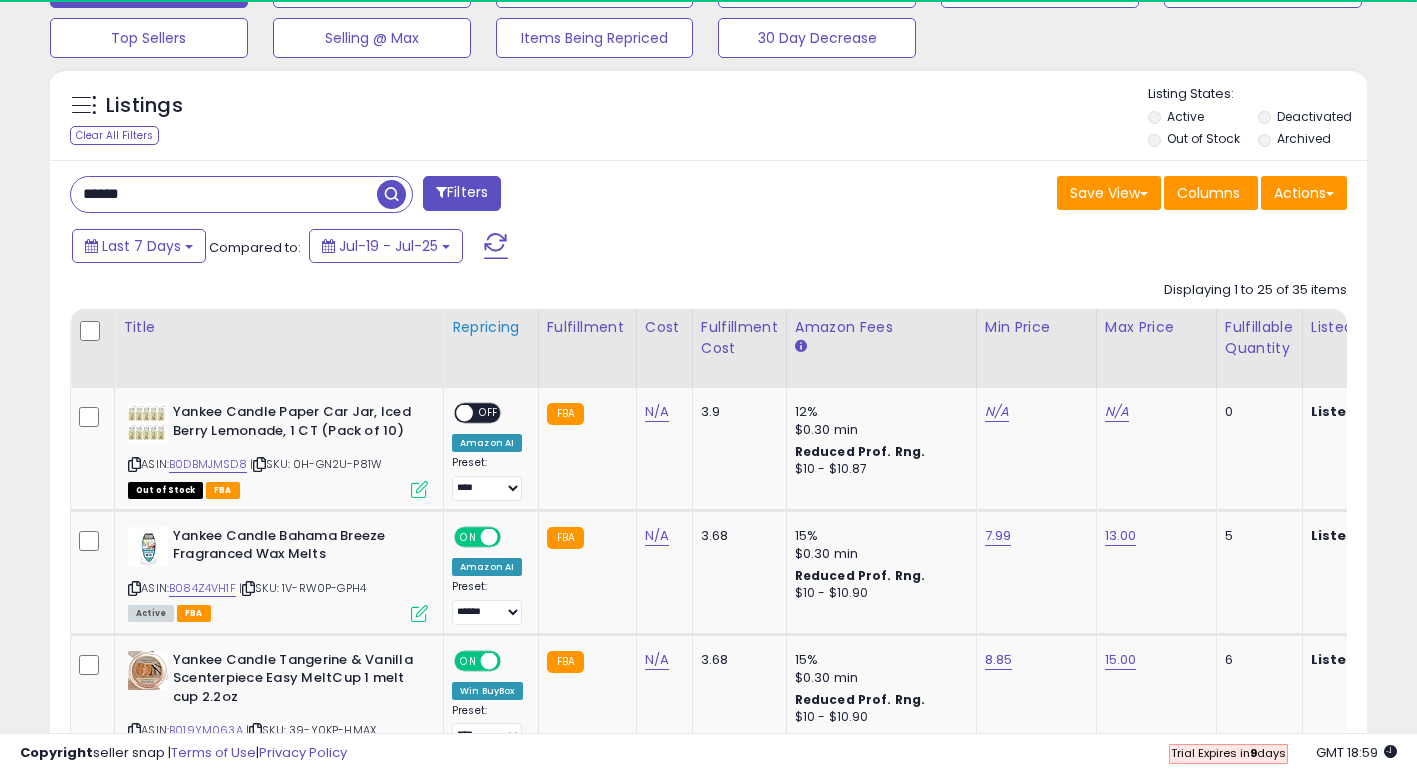 click on "Repricing" at bounding box center [491, 327] 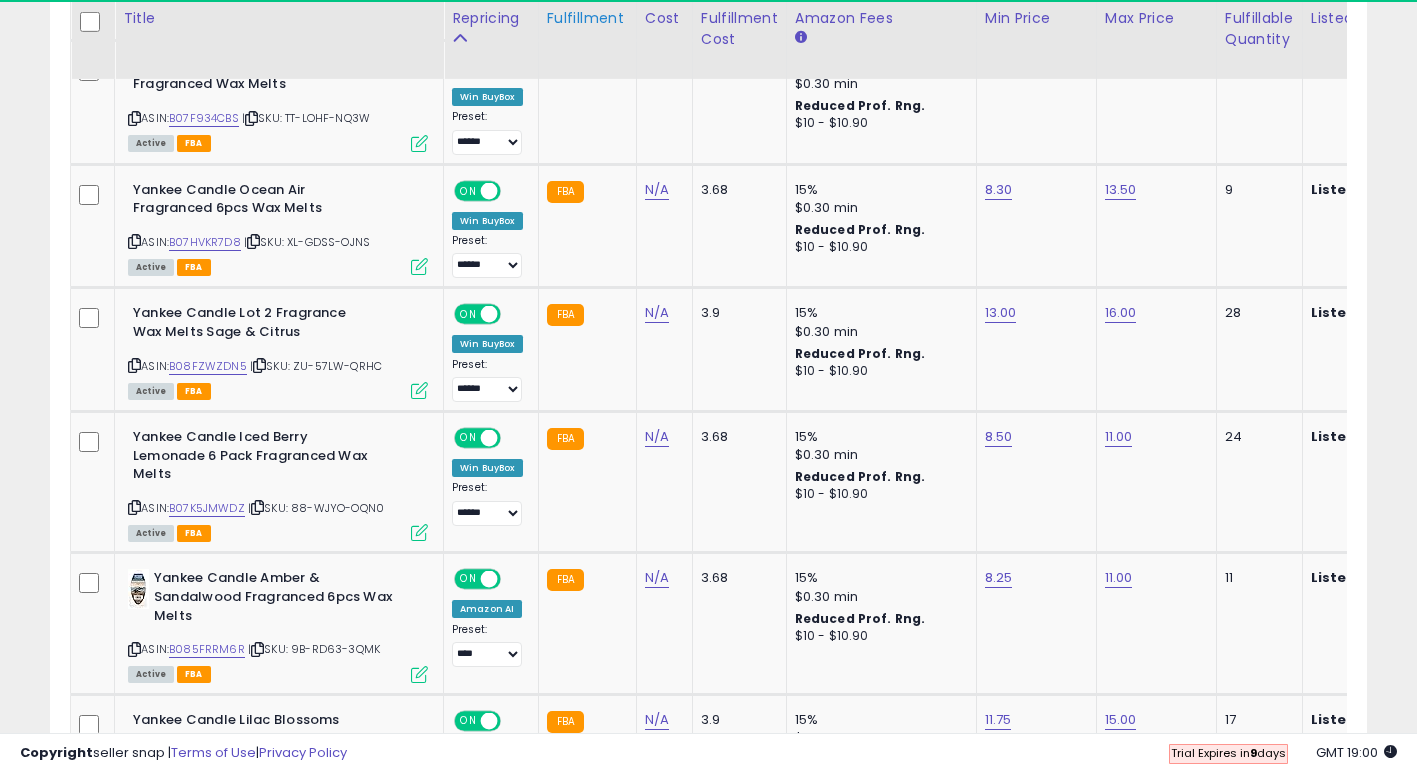 scroll, scrollTop: 1124, scrollLeft: 0, axis: vertical 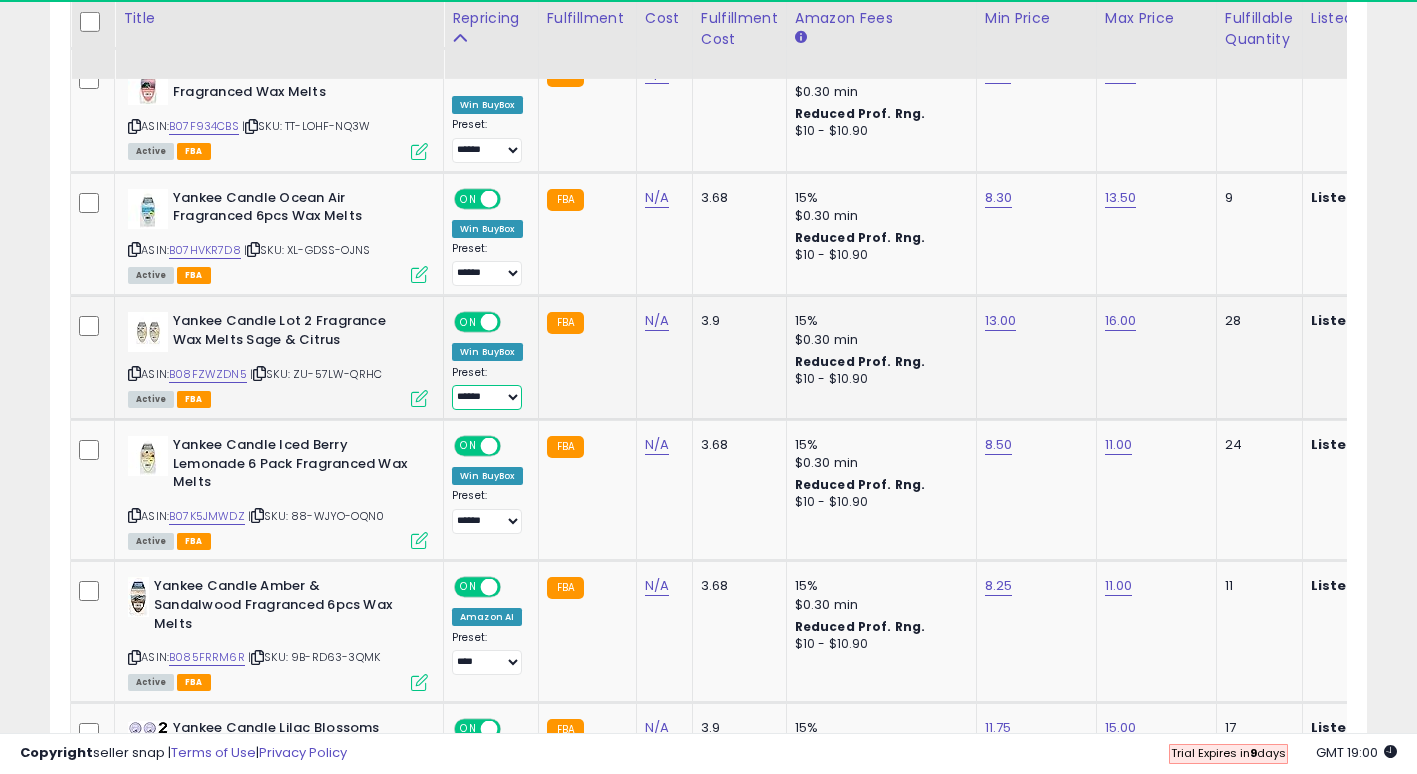 click on "[REDACTED]" at bounding box center [487, 397] 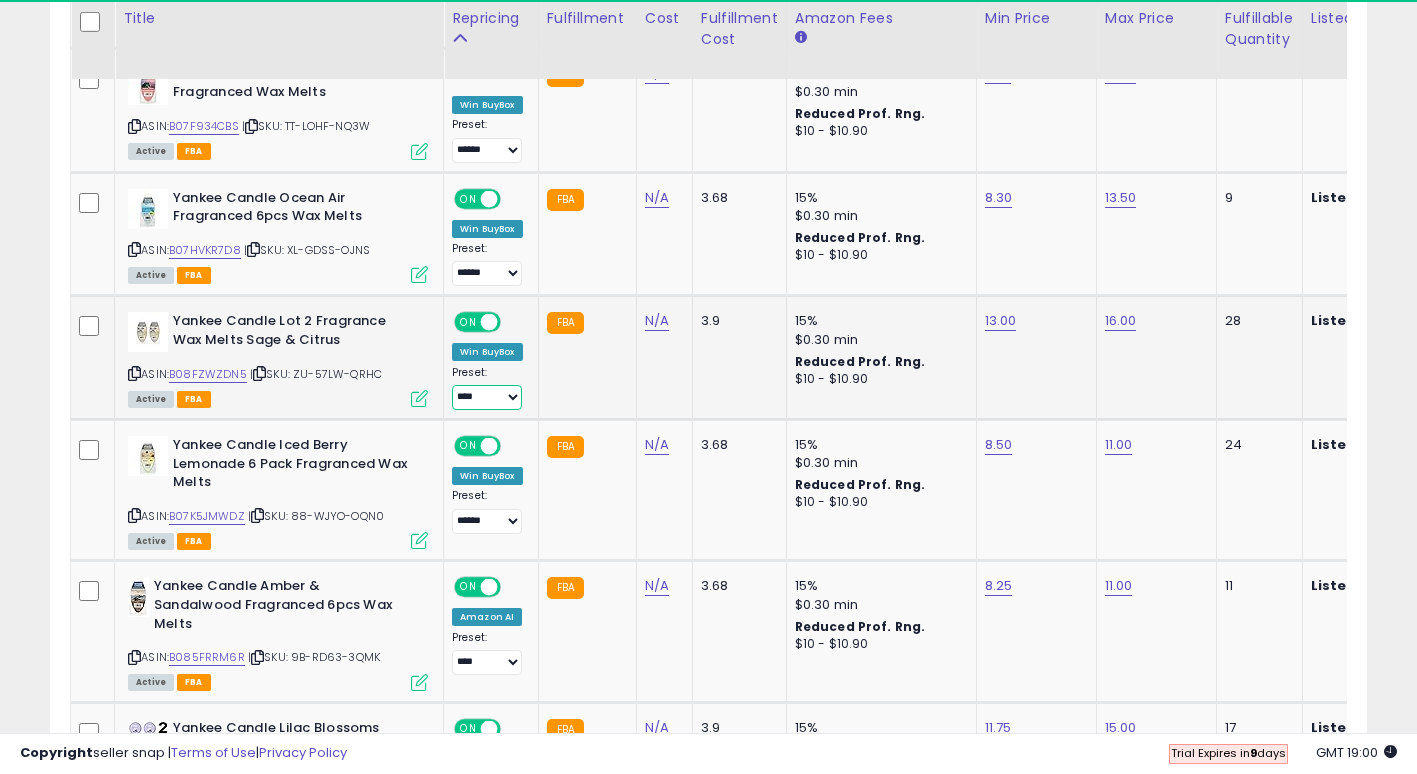 click on "[REDACTED]" at bounding box center (487, 397) 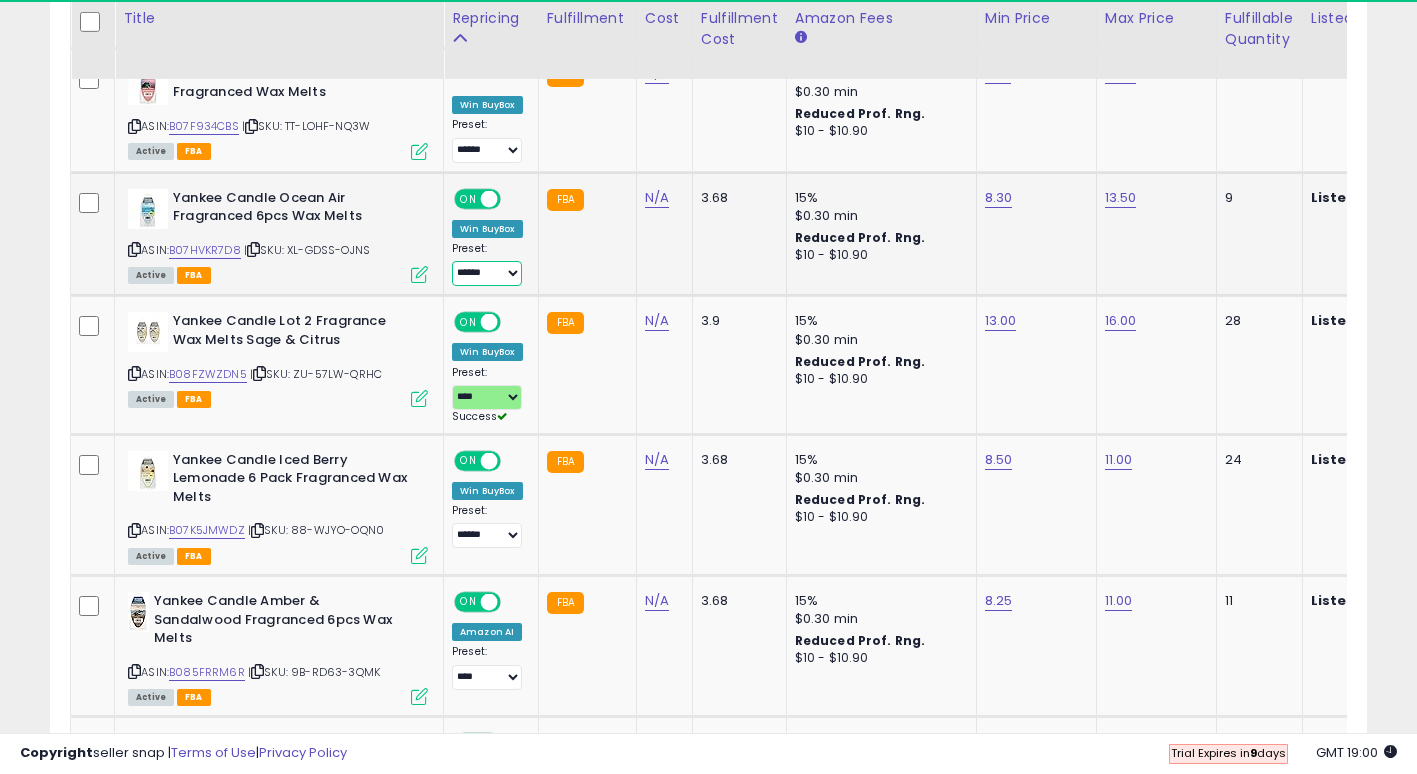 click on "[REDACTED]" at bounding box center [487, 273] 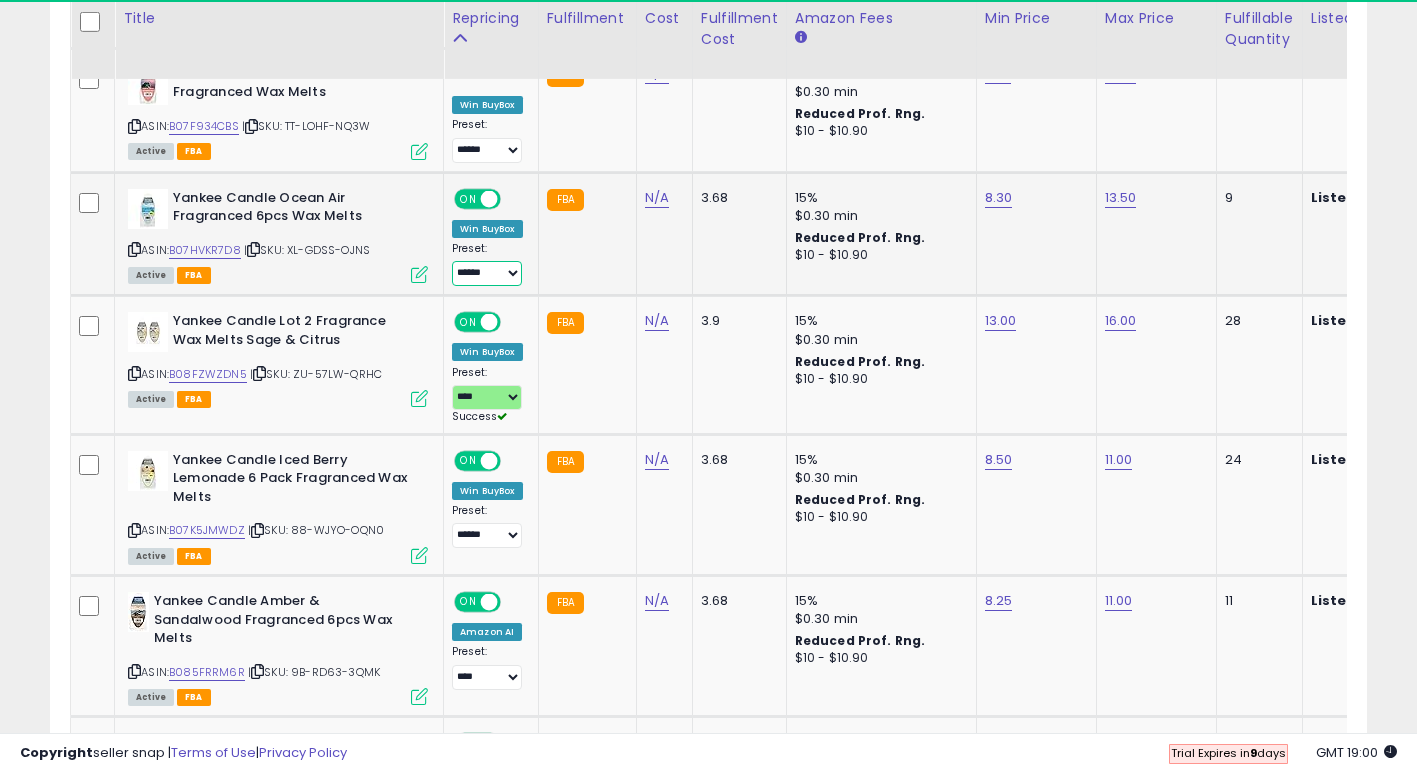 select on "****" 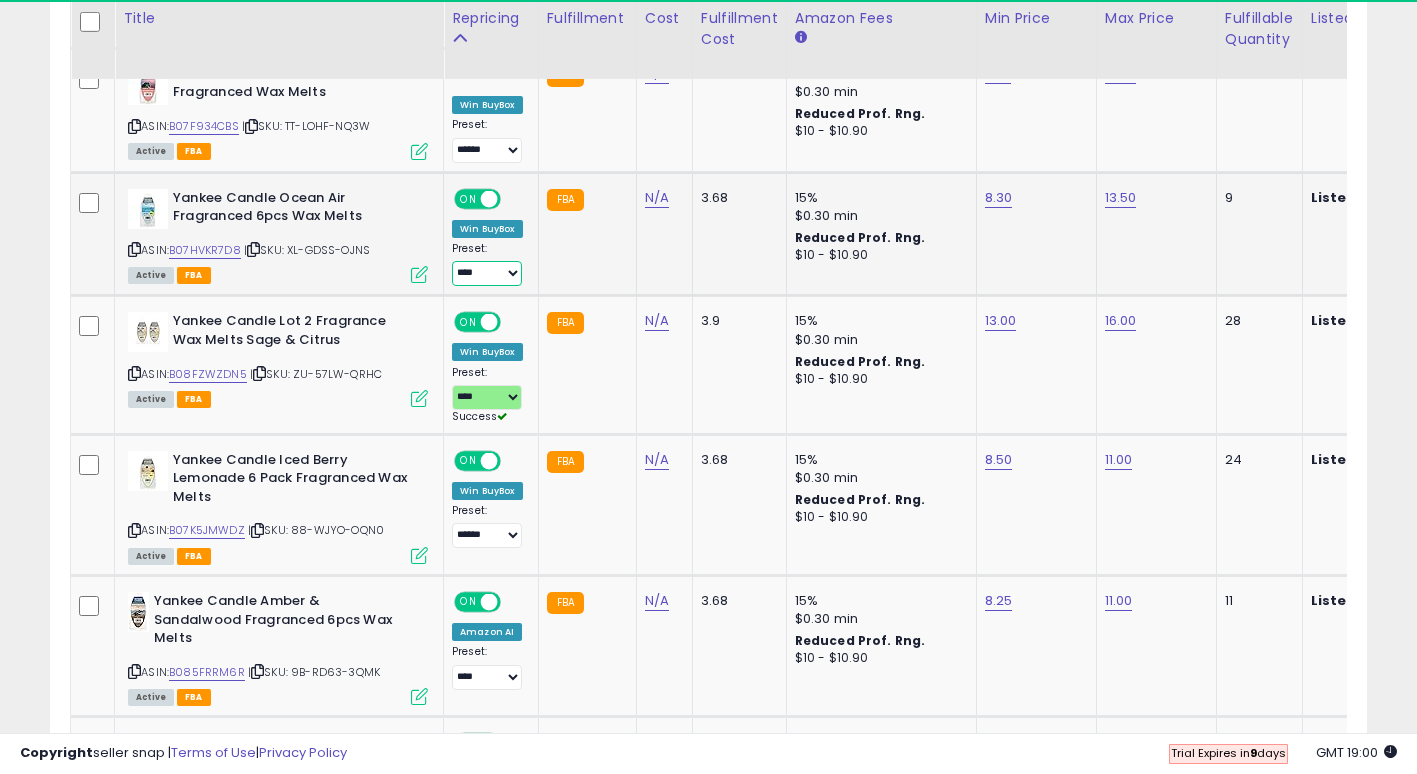 click on "[REDACTED]" at bounding box center [487, 273] 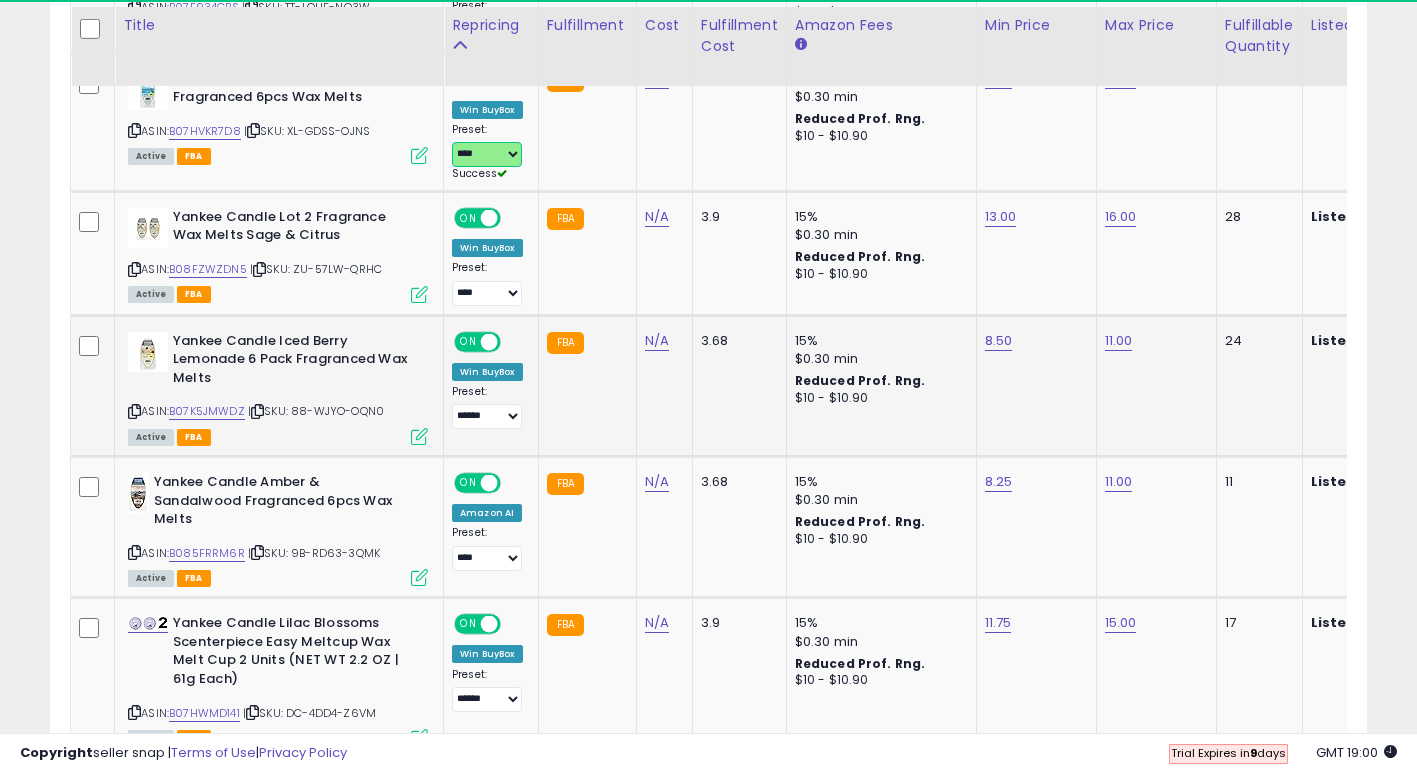 scroll, scrollTop: 1250, scrollLeft: 0, axis: vertical 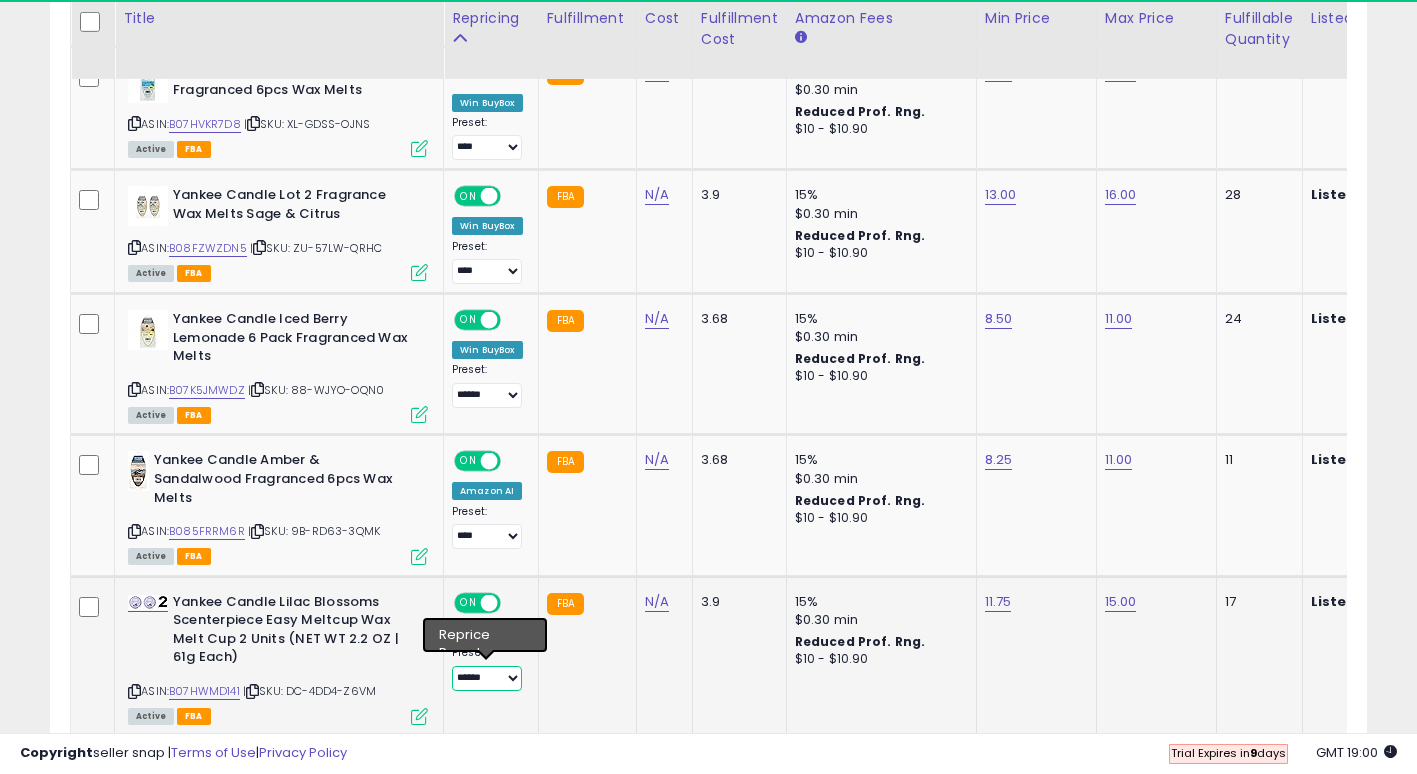 click on "[REDACTED]" at bounding box center [487, 678] 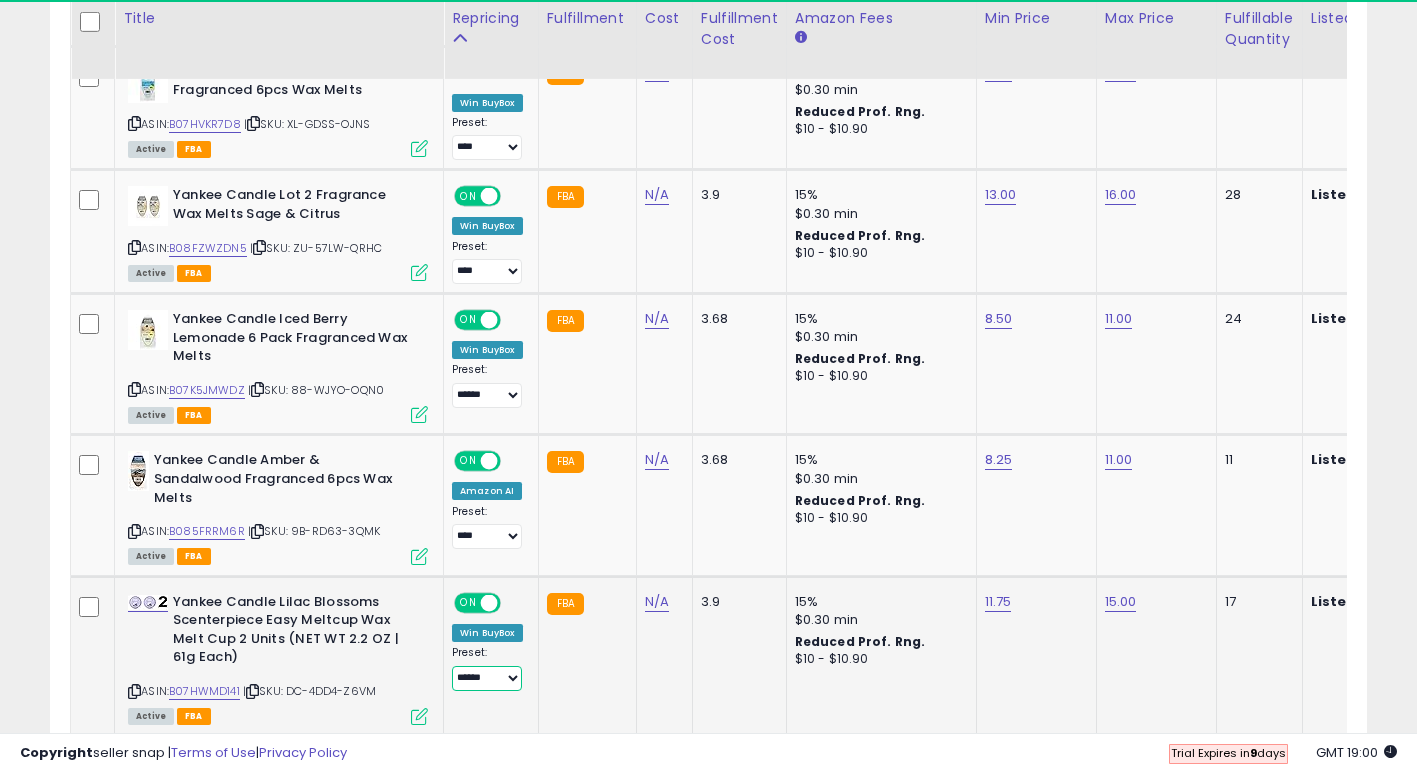 select on "****" 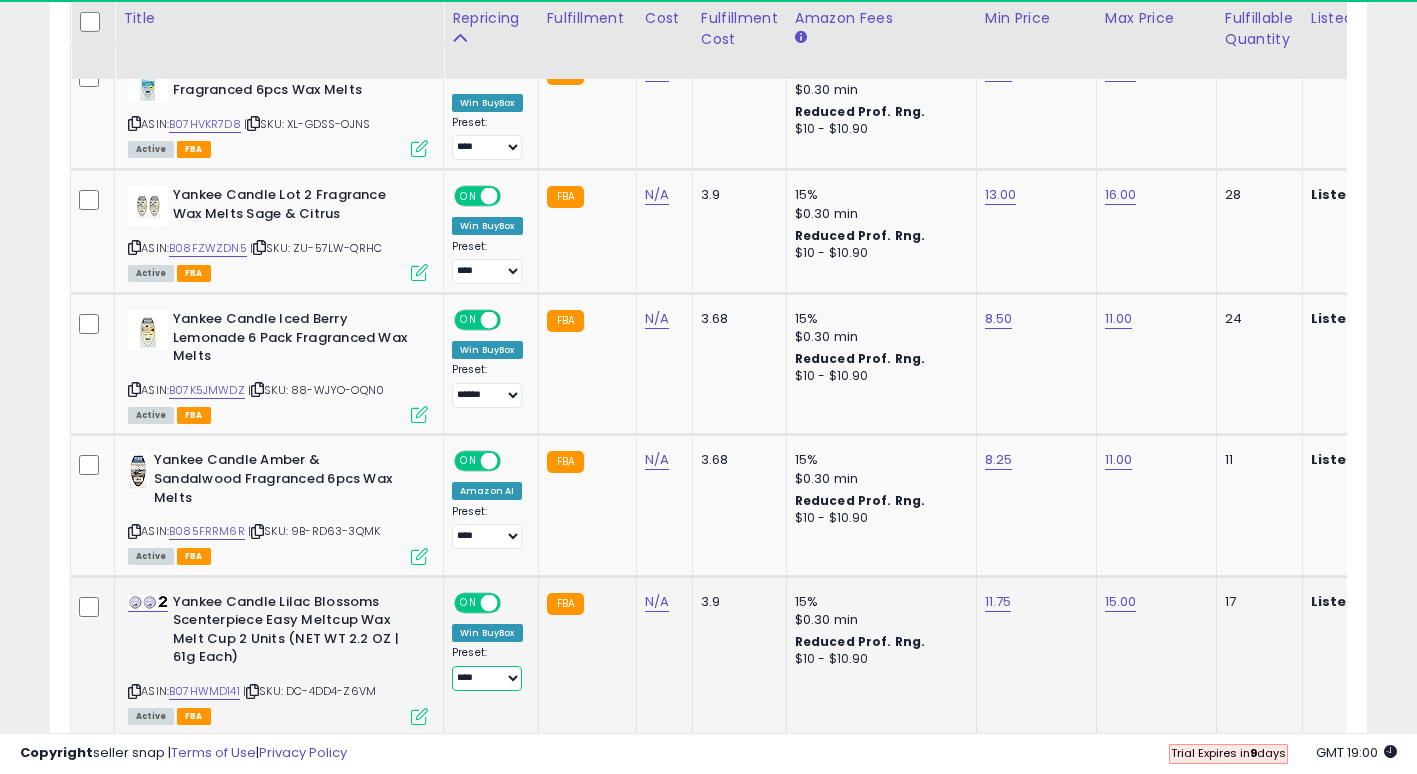 click on "[REDACTED]" at bounding box center (487, 678) 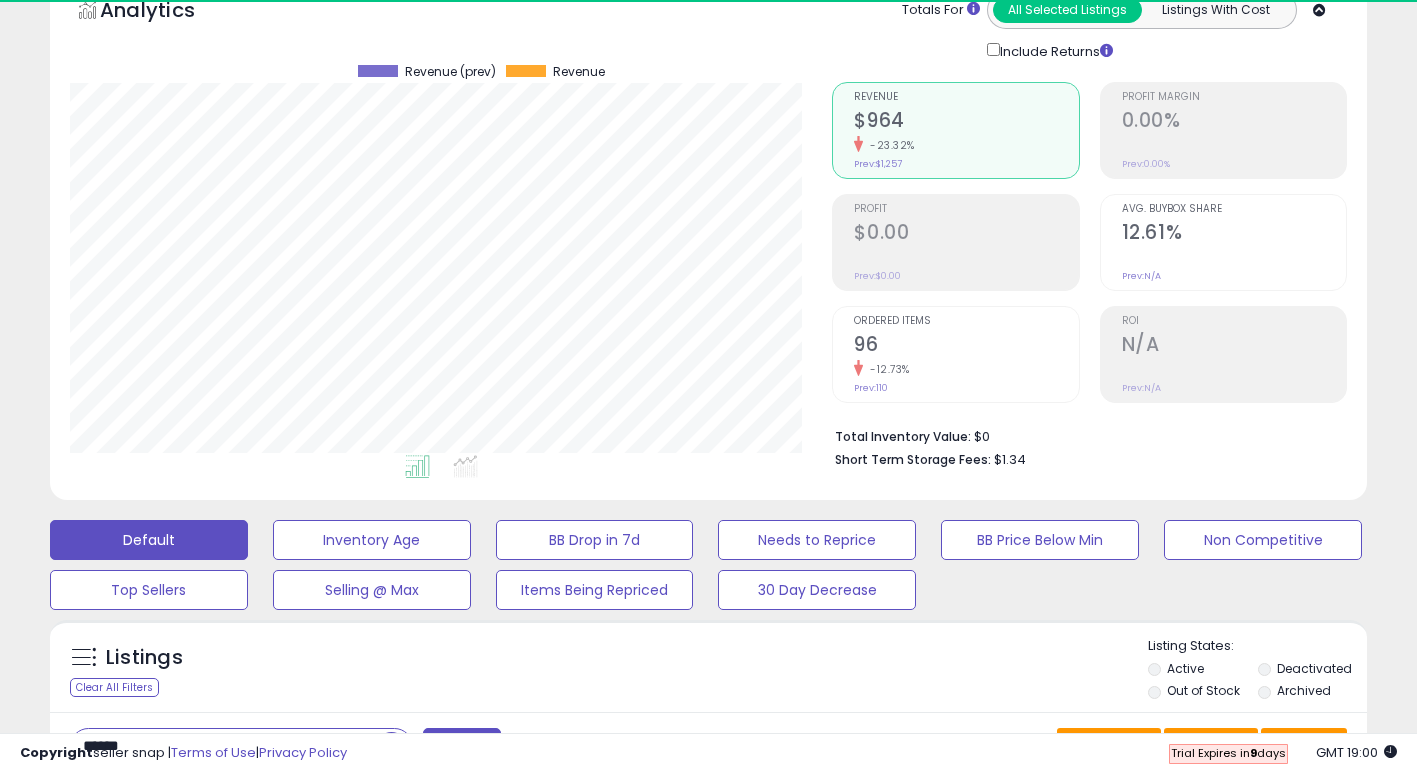 scroll, scrollTop: 0, scrollLeft: 0, axis: both 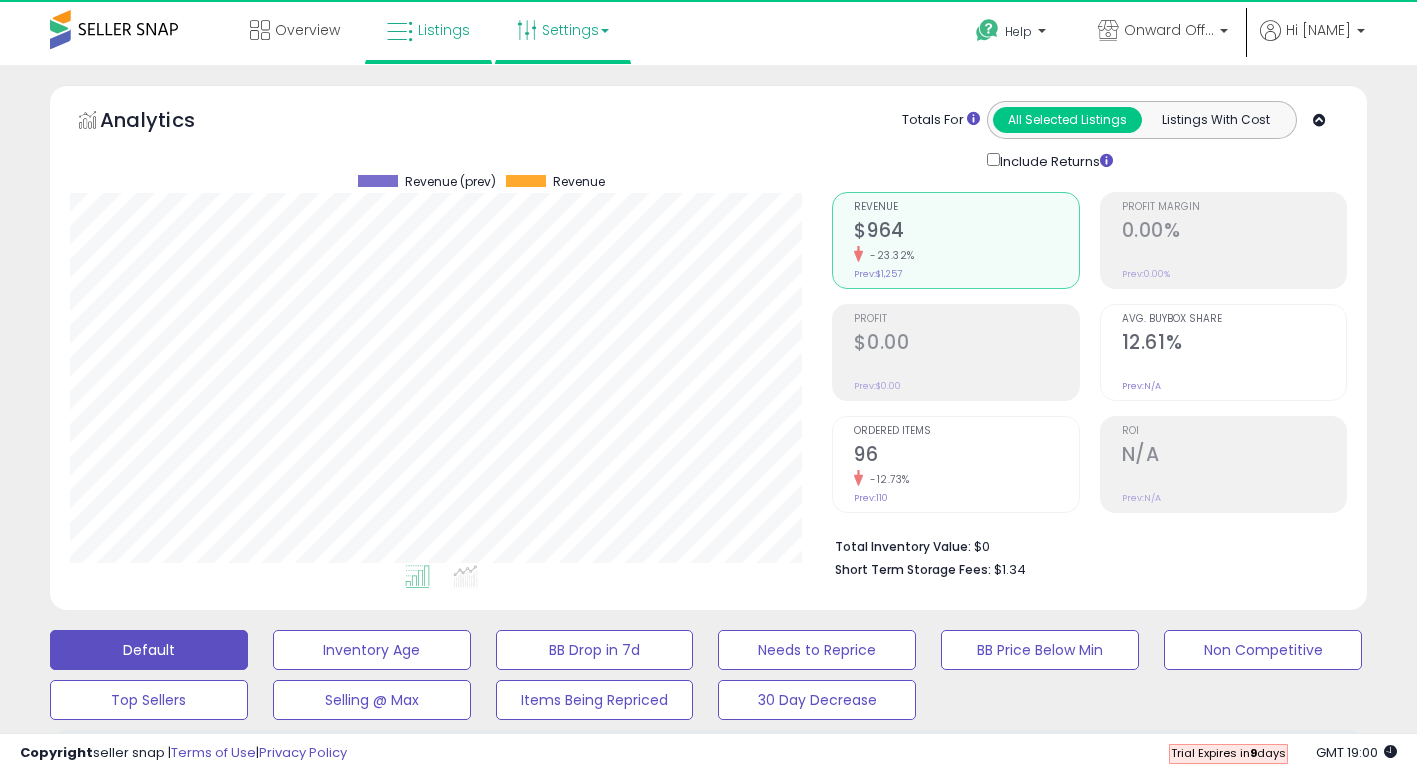 click on "Settings" at bounding box center (563, 30) 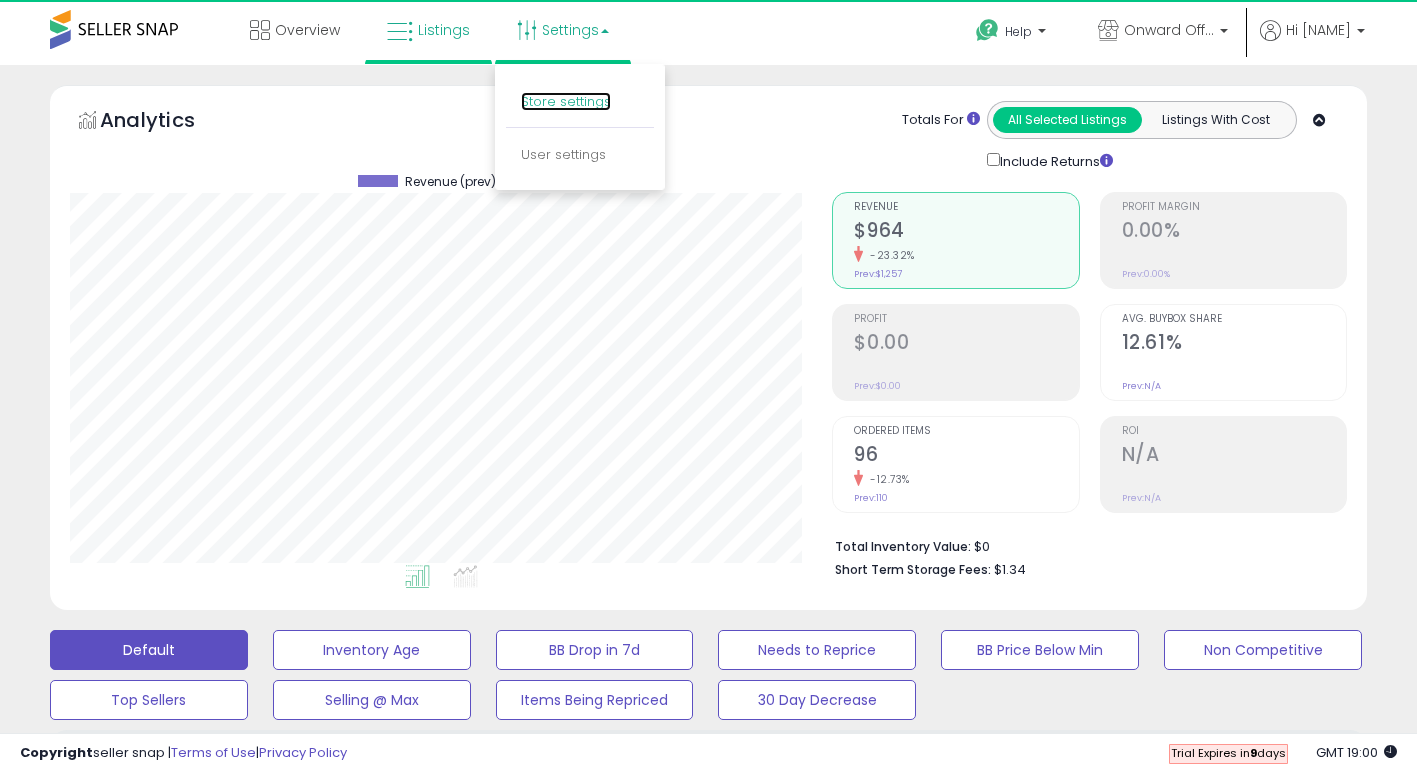 click on "Store
settings" at bounding box center [566, 101] 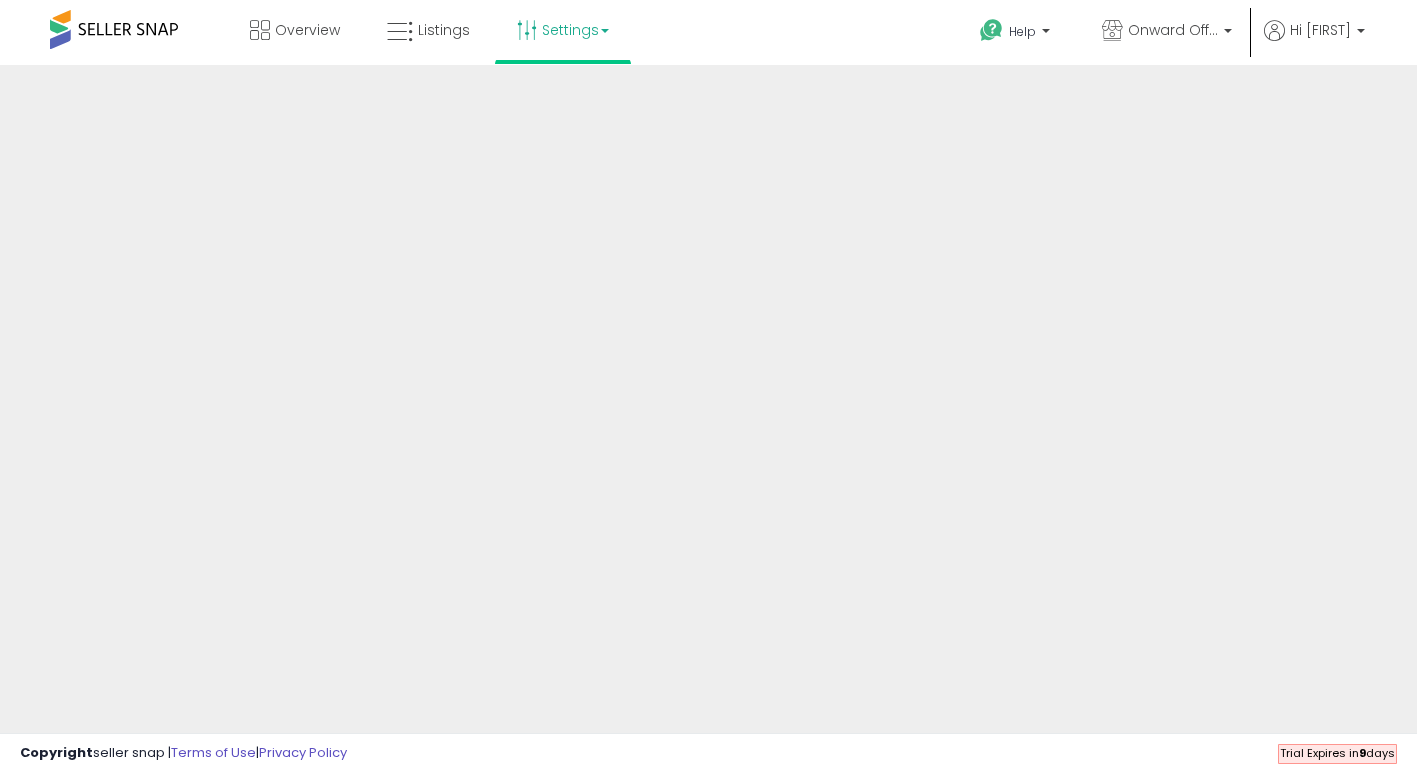 scroll, scrollTop: 0, scrollLeft: 0, axis: both 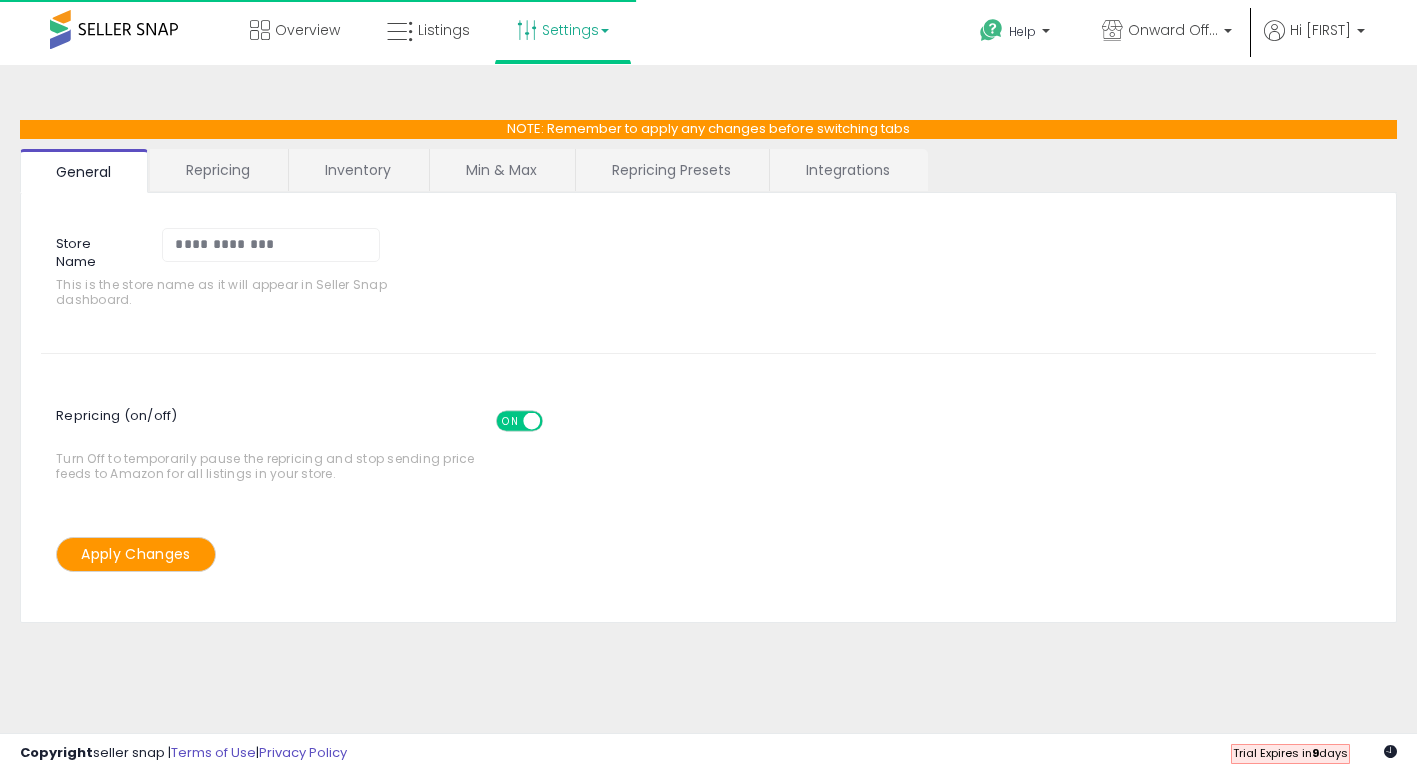 select on "******" 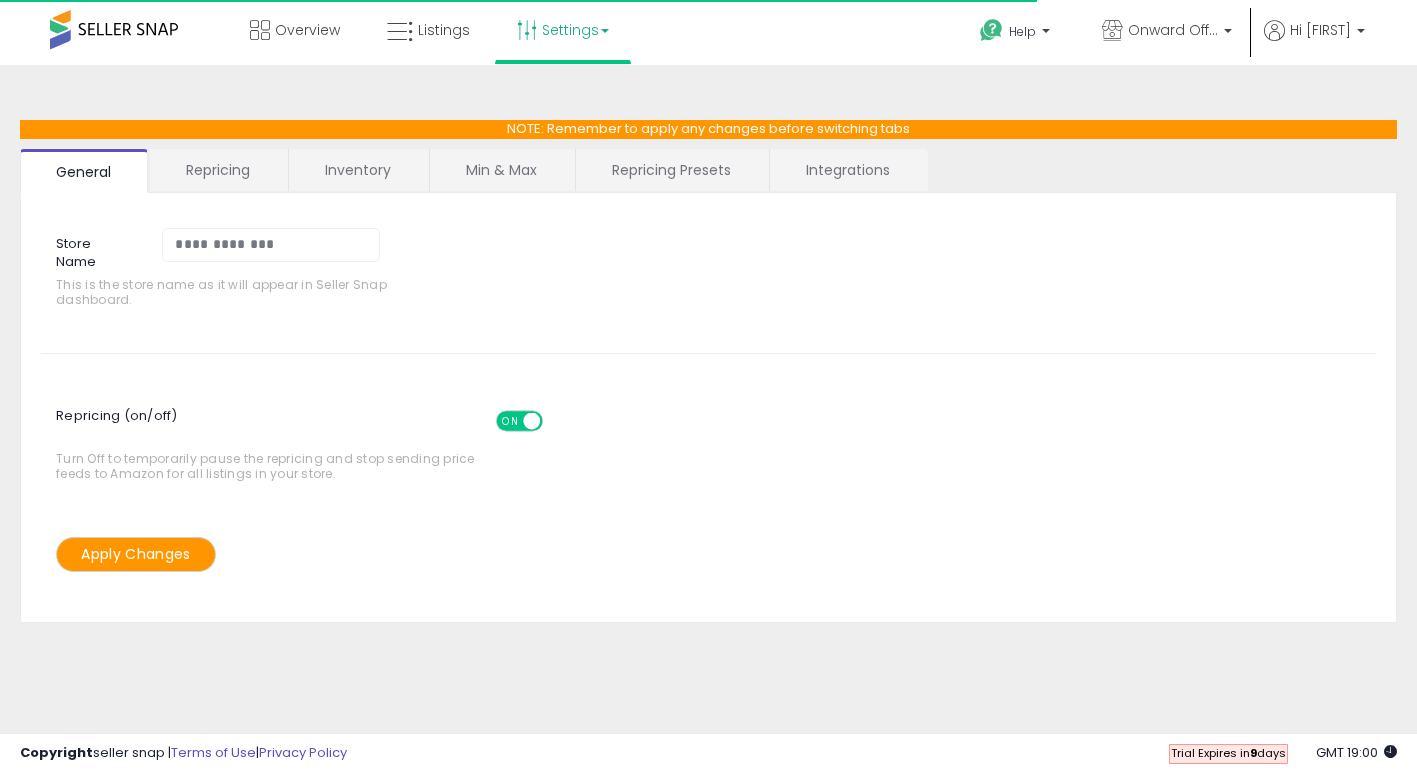 click on "Repricing Presets" at bounding box center [671, 170] 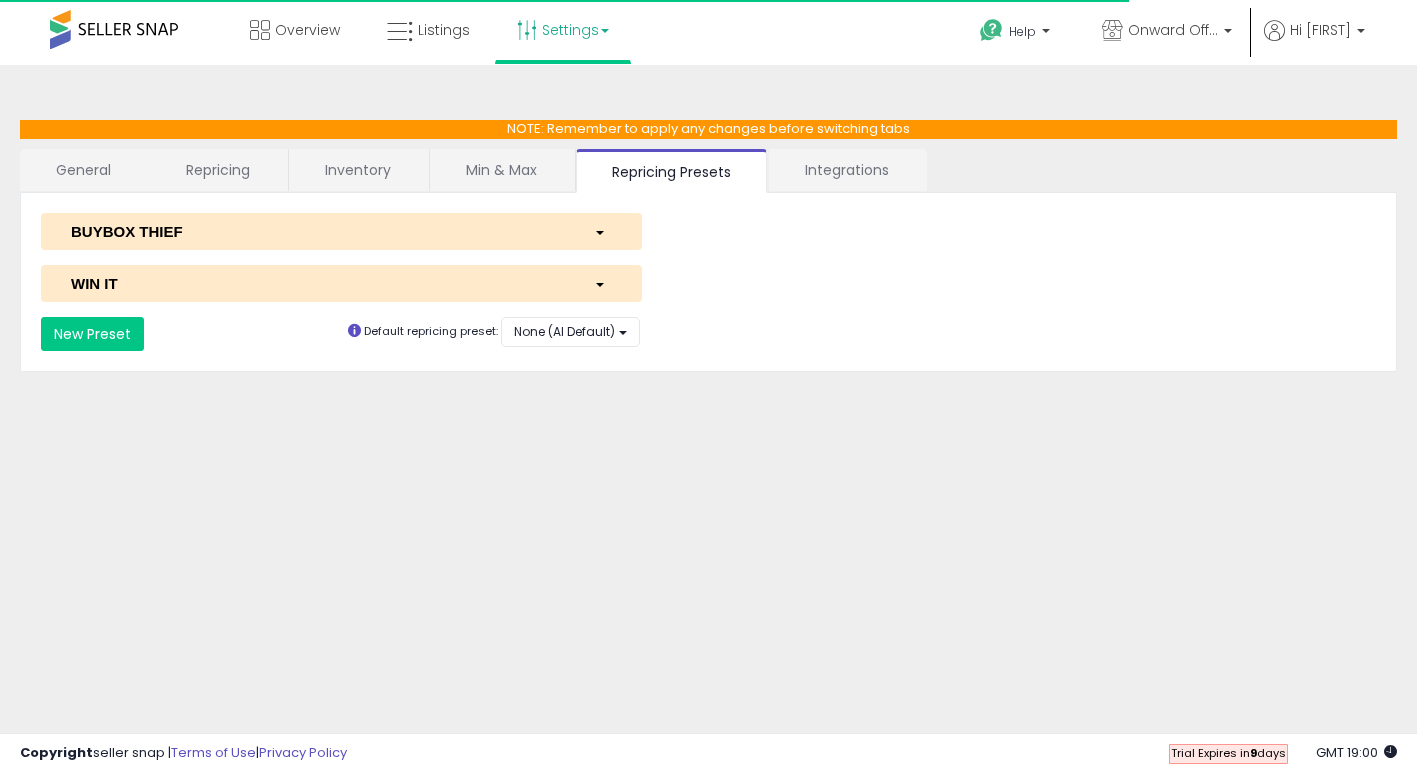 click on "WIN IT" at bounding box center (317, 283) 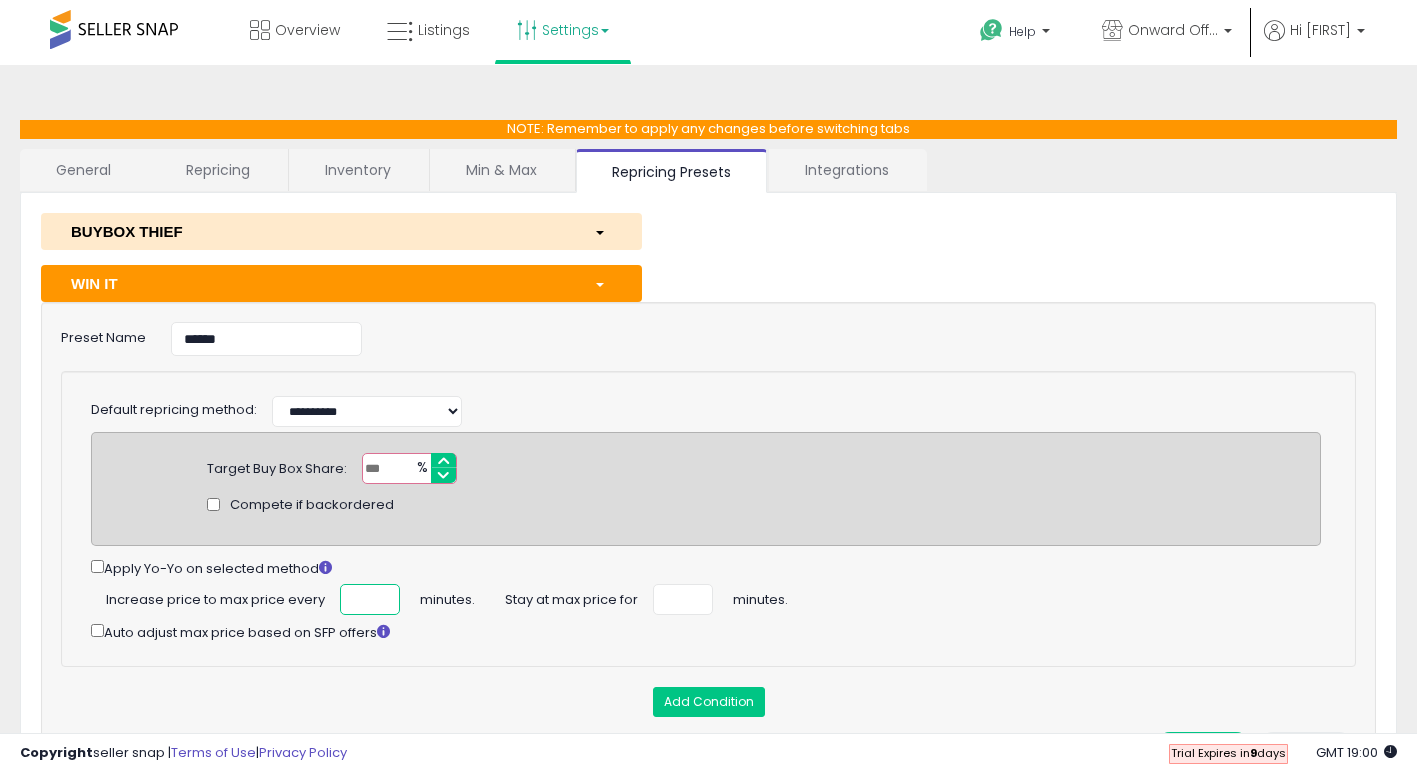 click on "**" at bounding box center [370, 599] 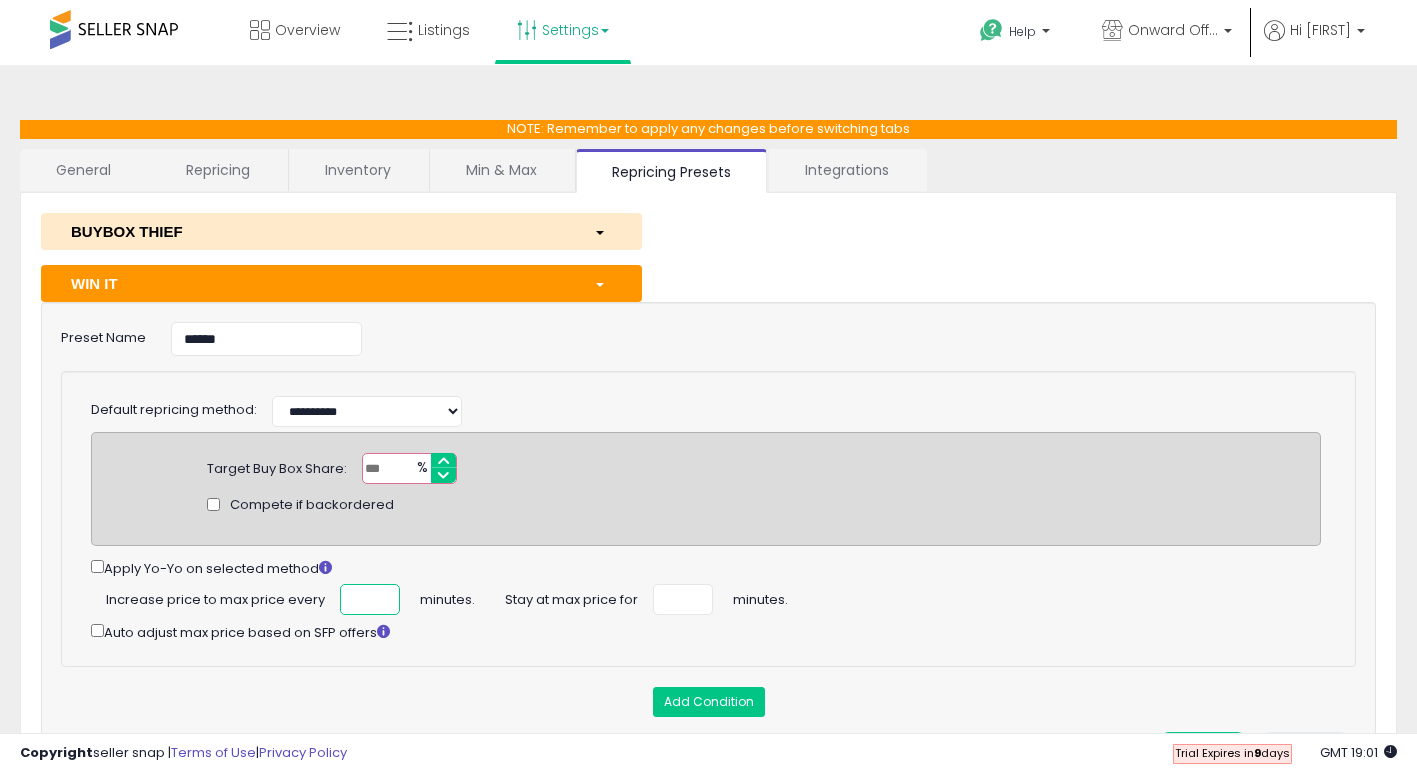 click on "**" at bounding box center (370, 599) 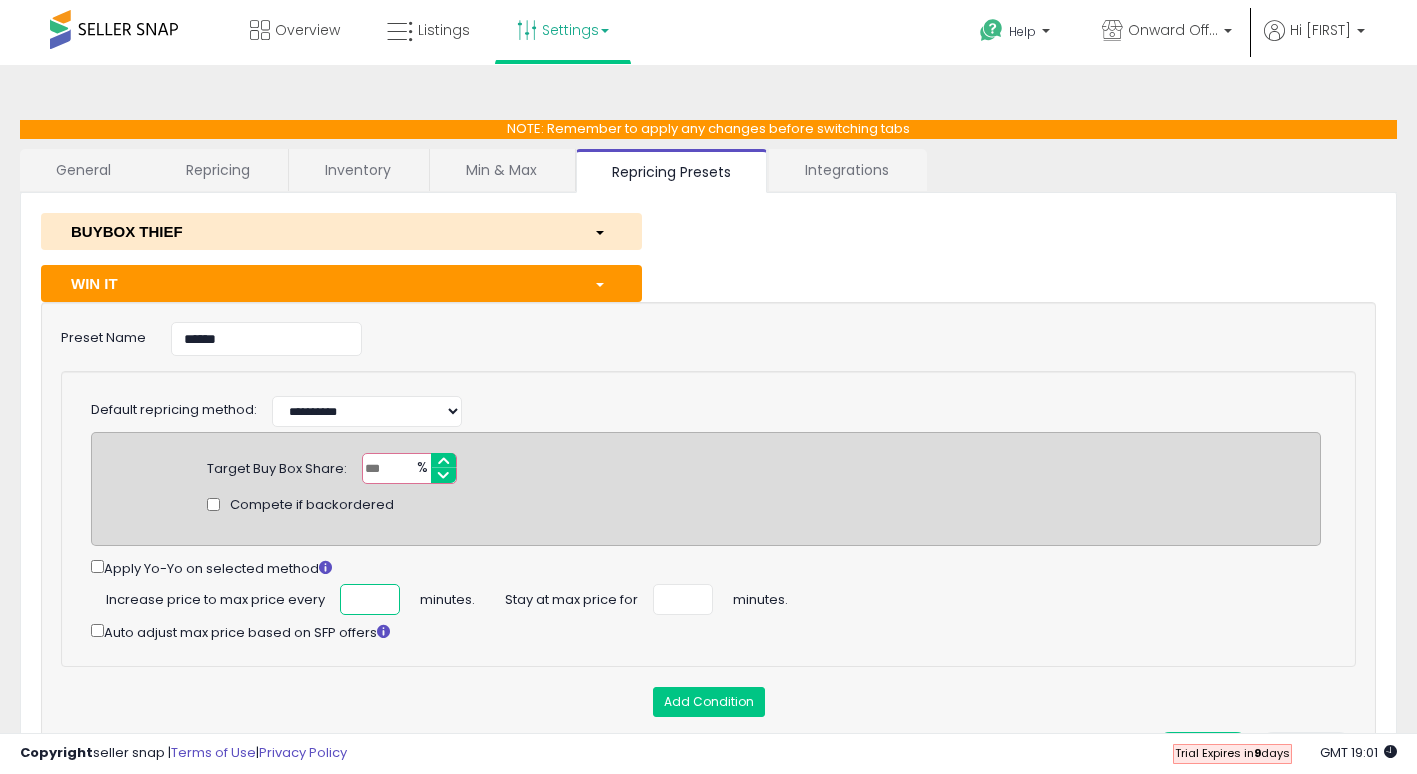 click on "**" at bounding box center [370, 599] 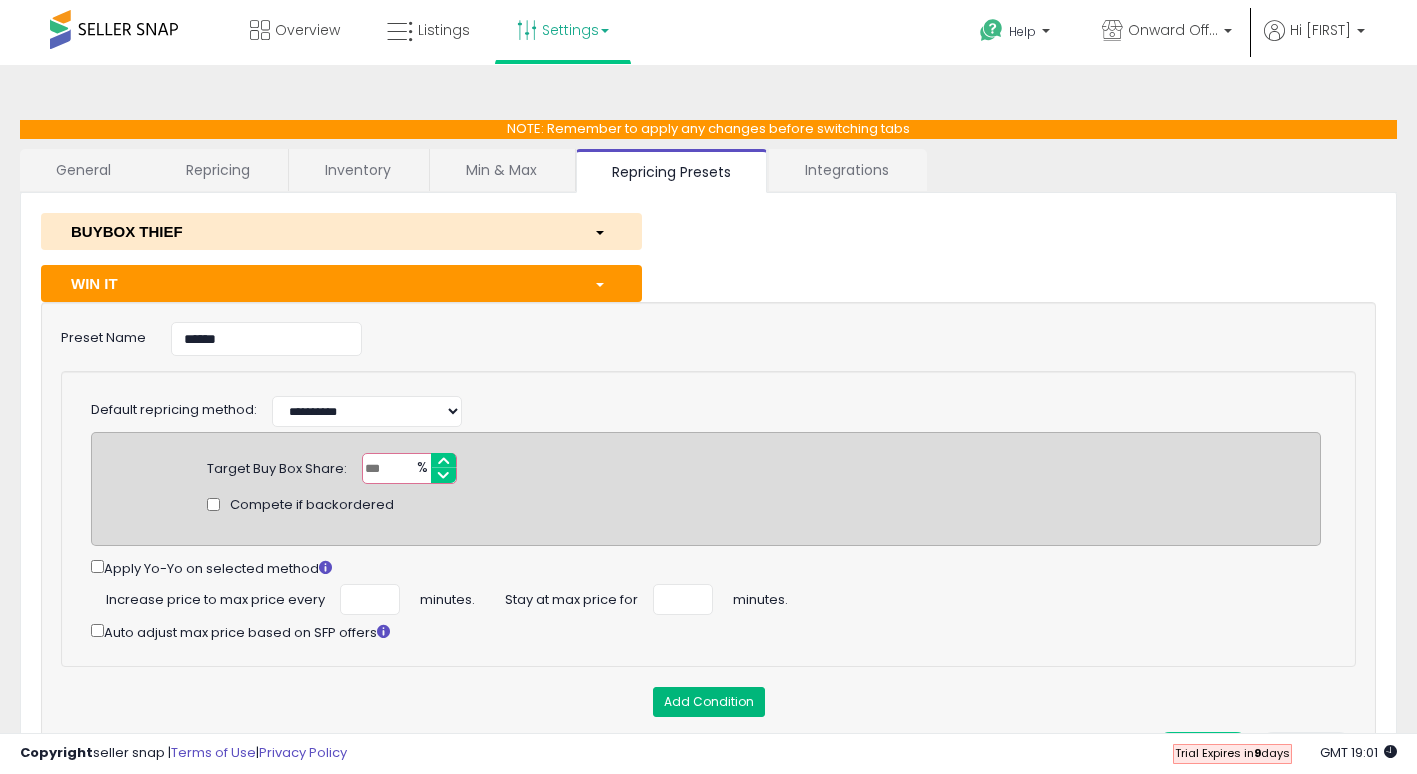 drag, startPoint x: 684, startPoint y: 696, endPoint x: 694, endPoint y: 519, distance: 177.28226 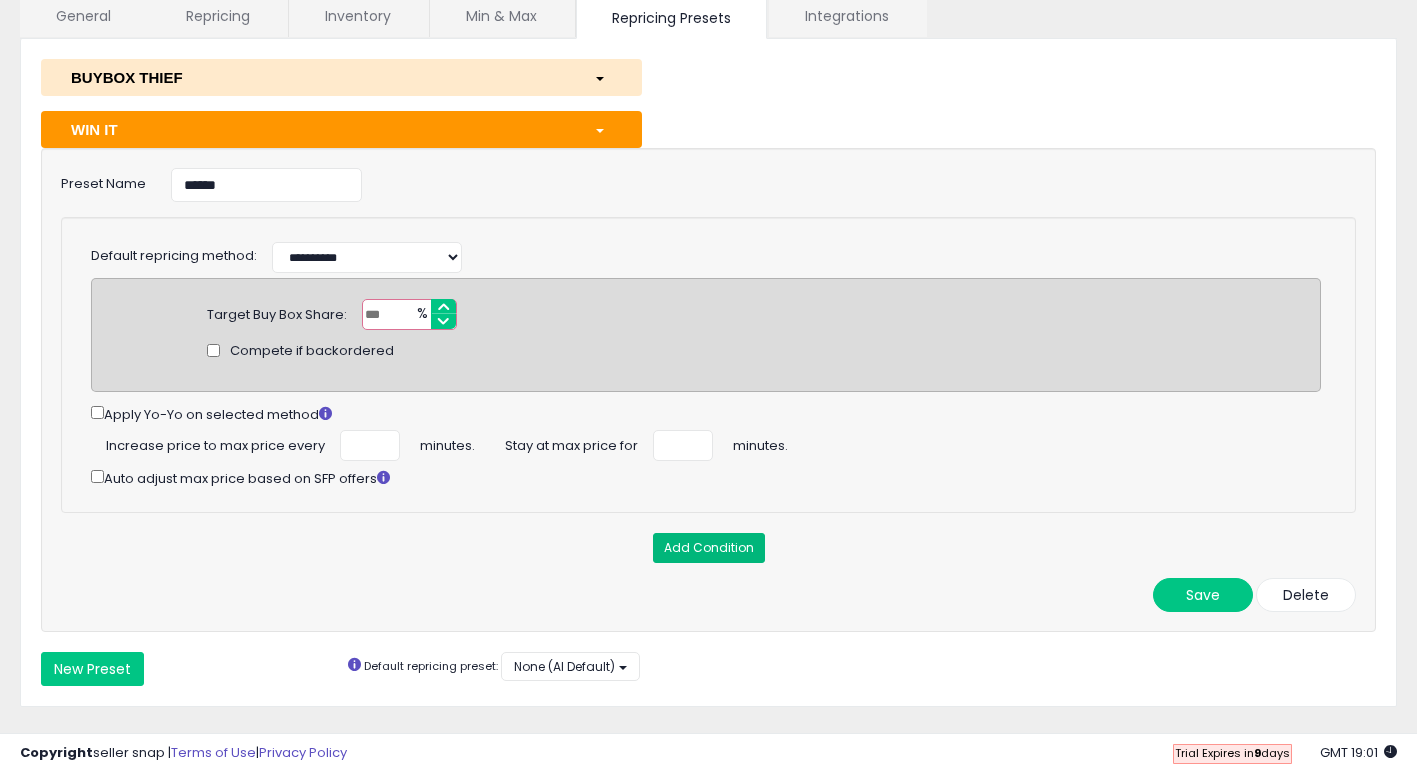 scroll, scrollTop: 156, scrollLeft: 0, axis: vertical 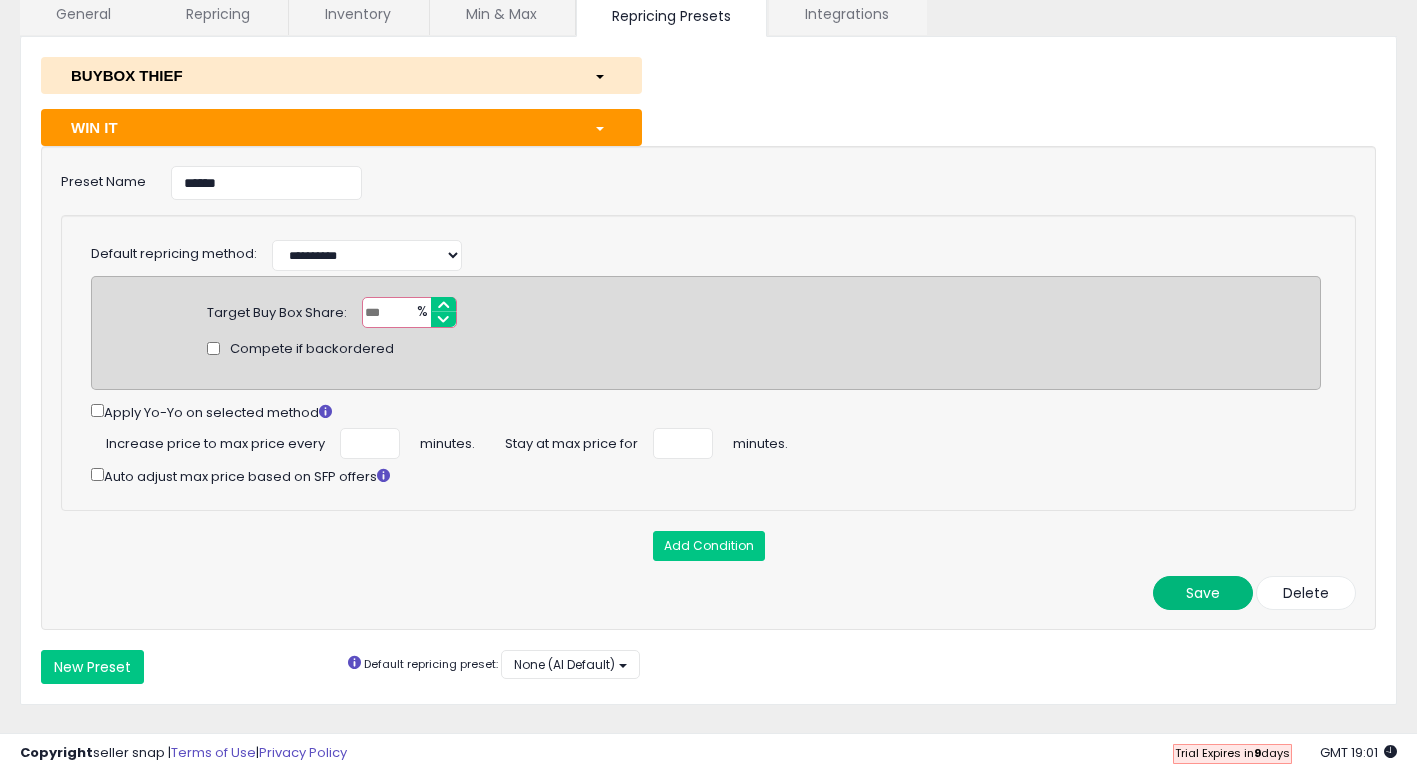 click on "Save" at bounding box center [1203, 593] 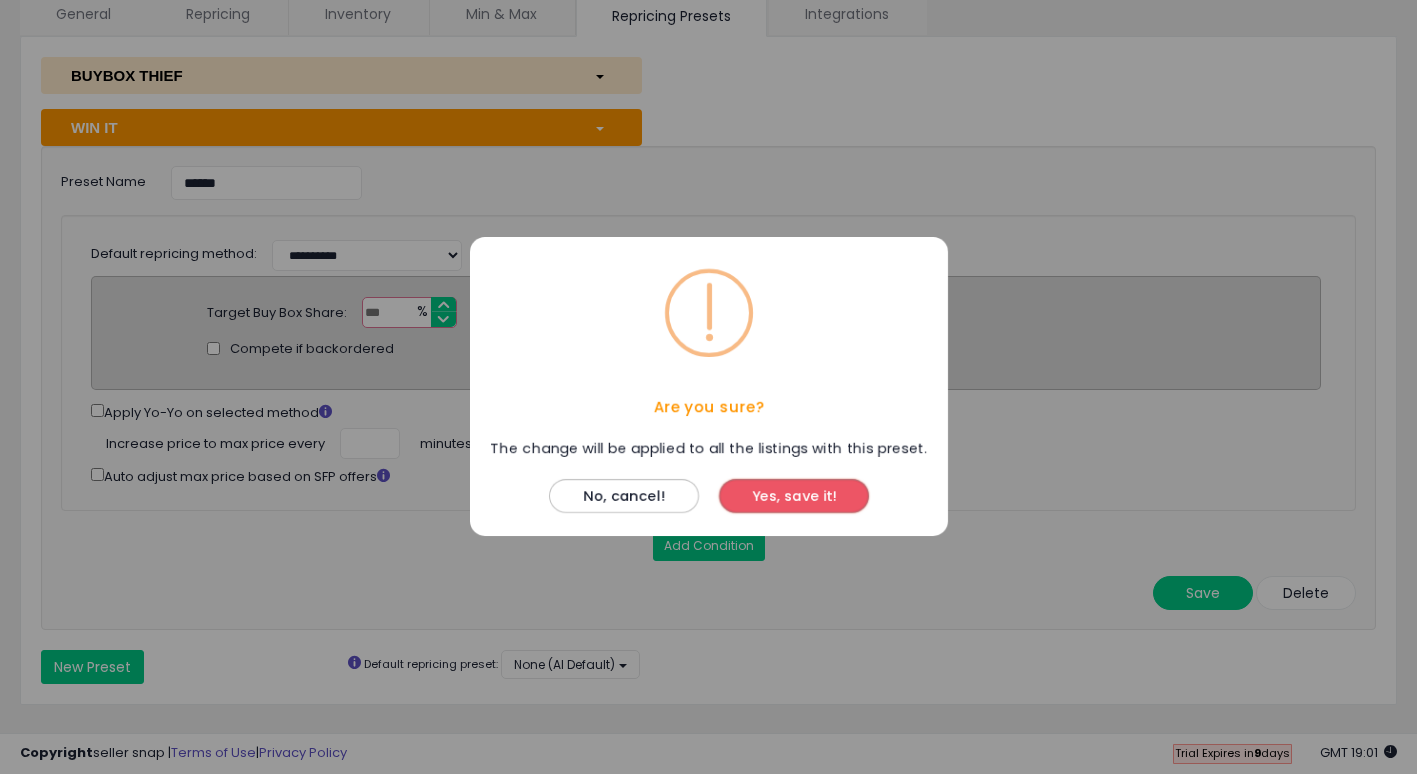 click on "The change will be applied to all the listings with this preset." at bounding box center (708, 448) 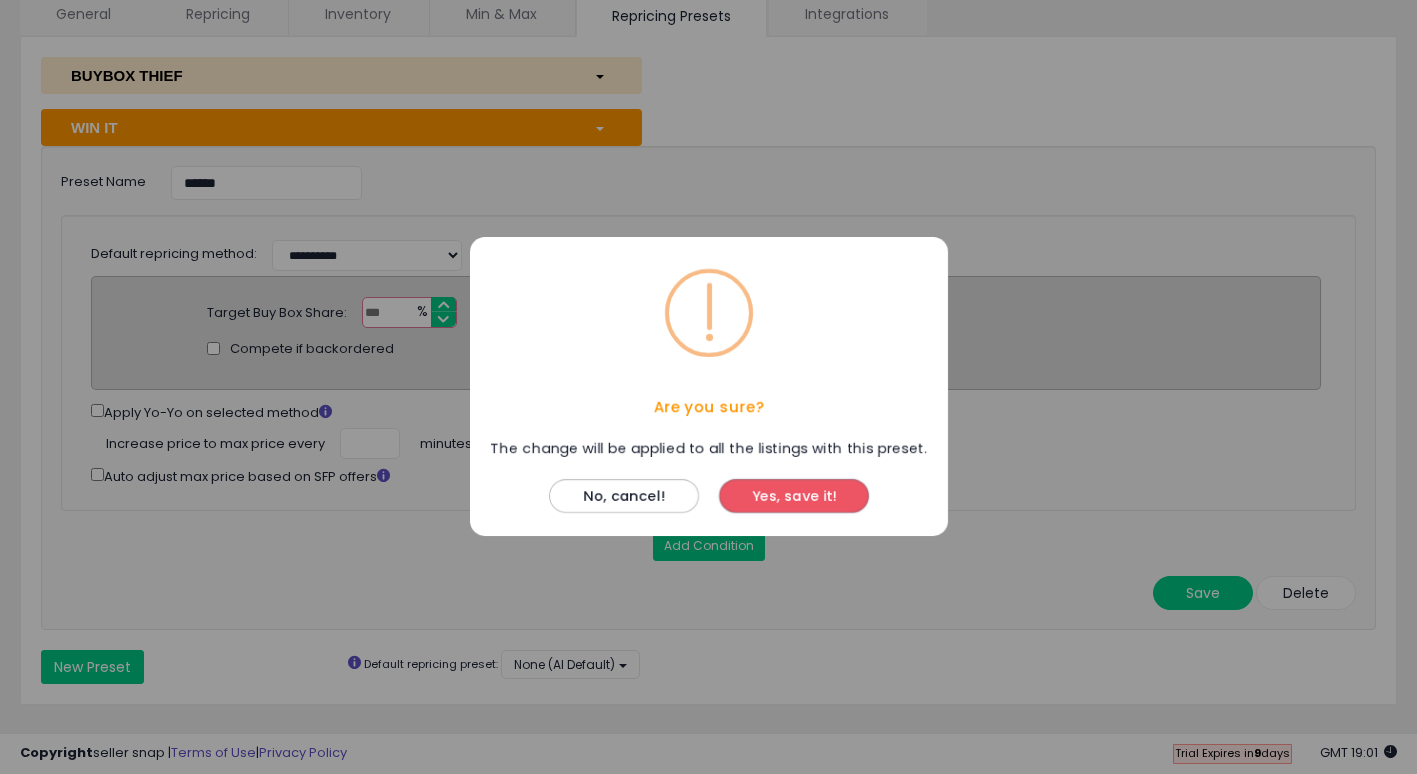 click on "Yes, save it!" at bounding box center (794, 497) 